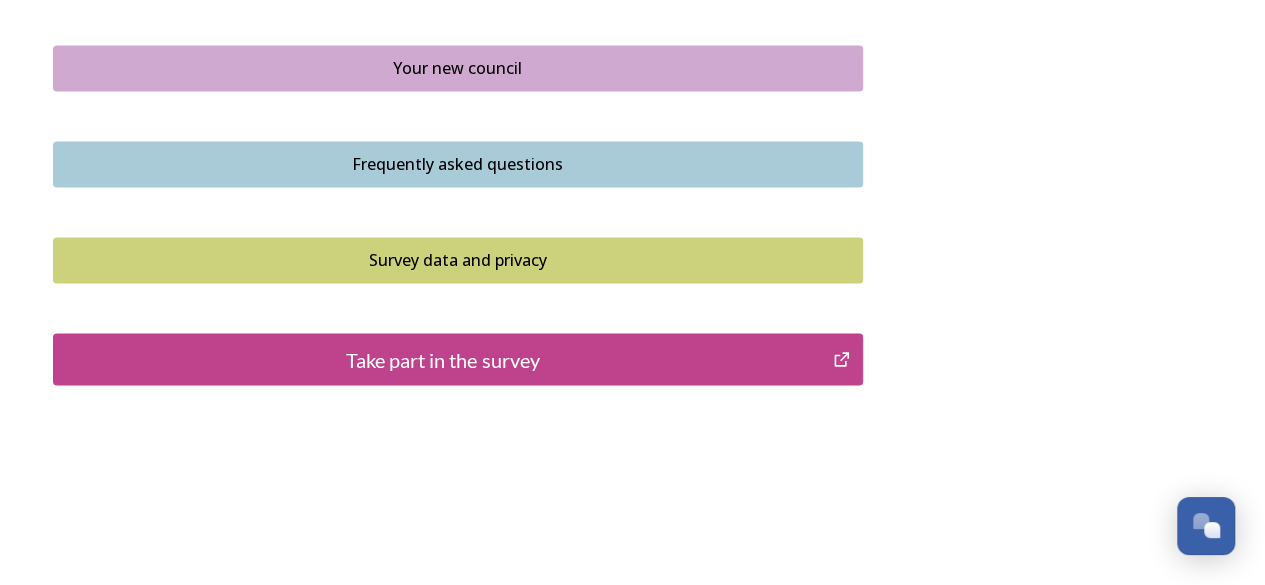scroll, scrollTop: 1561, scrollLeft: 0, axis: vertical 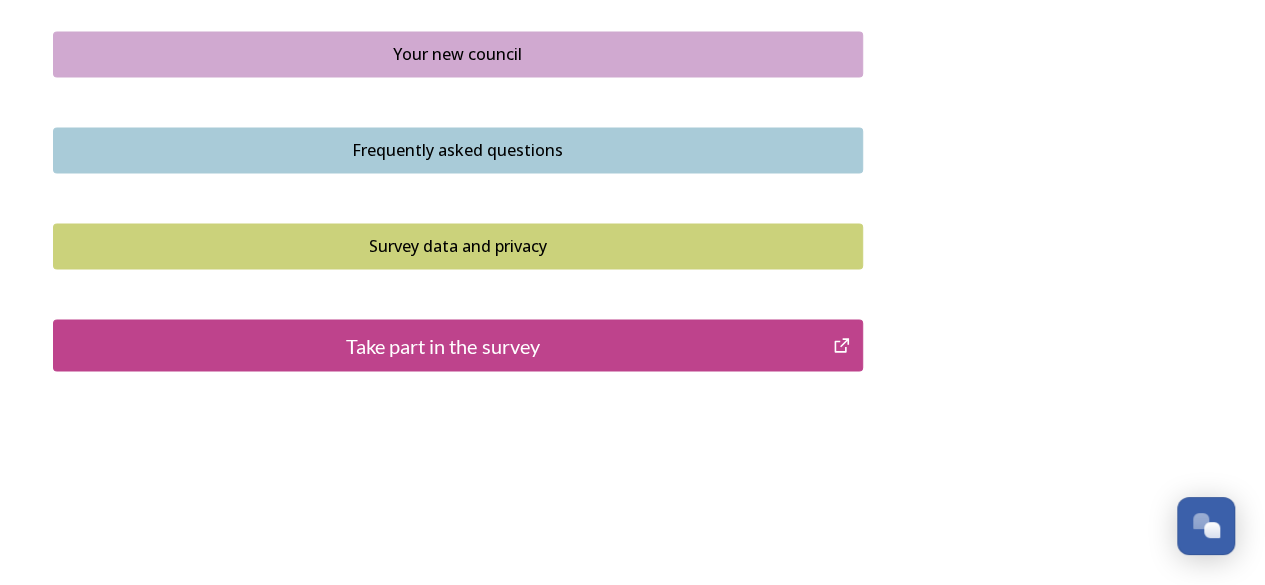 click on "Take part in the survey" at bounding box center [443, 345] 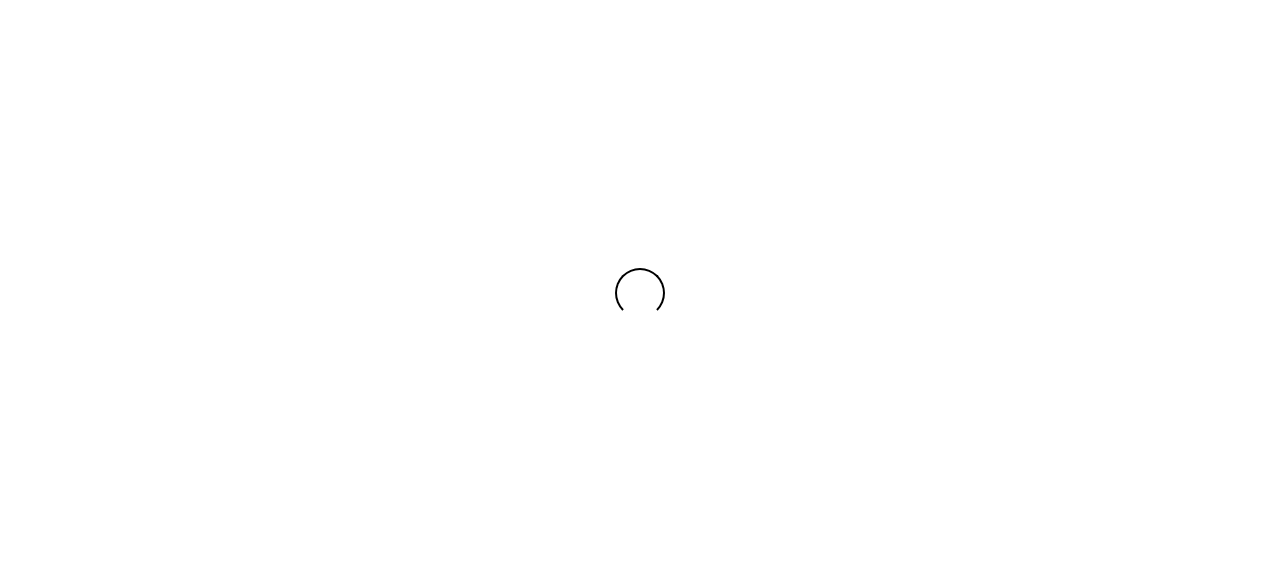 scroll, scrollTop: 0, scrollLeft: 0, axis: both 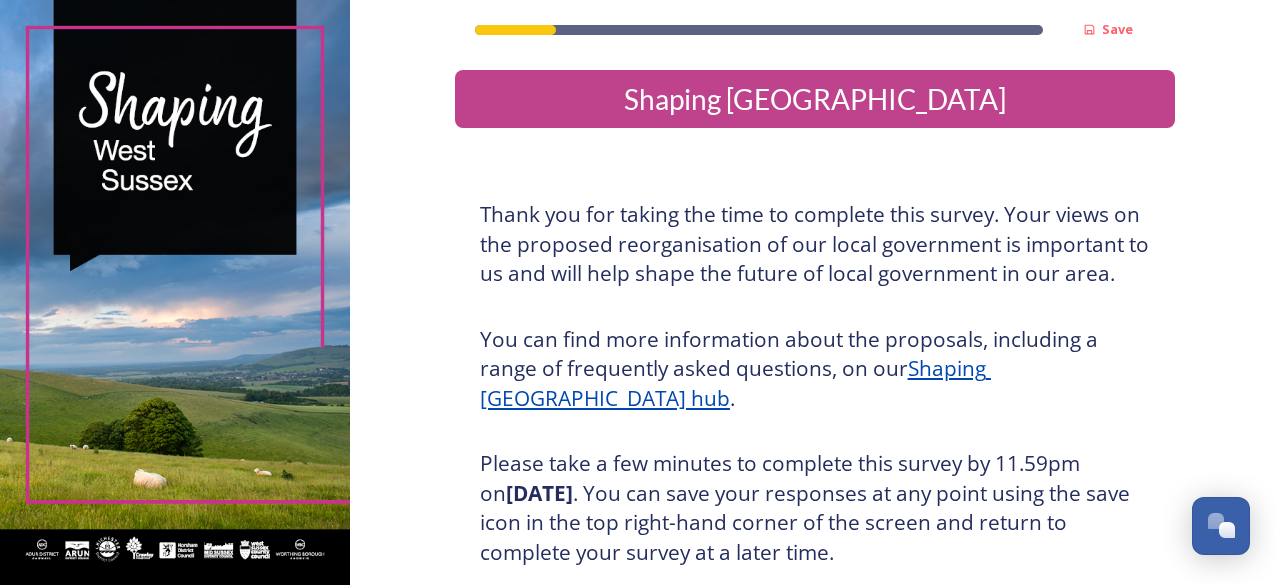 click on "Thank you for taking the time to complete this survey. Your views on the proposed reorganisation of our local government is important to us and will help shape the future of local government in our area.  You can find more information about the proposals, including a range of frequently asked questions, on our  Shaping [GEOGRAPHIC_DATA] hub . Please take a few minutes to complete this survey by 11.59pm [DATE][DATE] . You can save your responses at any point using the save icon in the top right-hand corner of the screen and return to complete your survey at a later time.  If you have any questions, or would prefer to complete the survey  in an alternative way, please email us at:  [EMAIL_ADDRESS][DOMAIN_NAME] .  Paper copies and large print versions are available at your local council reception and at [GEOGRAPHIC_DATA]." at bounding box center [815, 460] 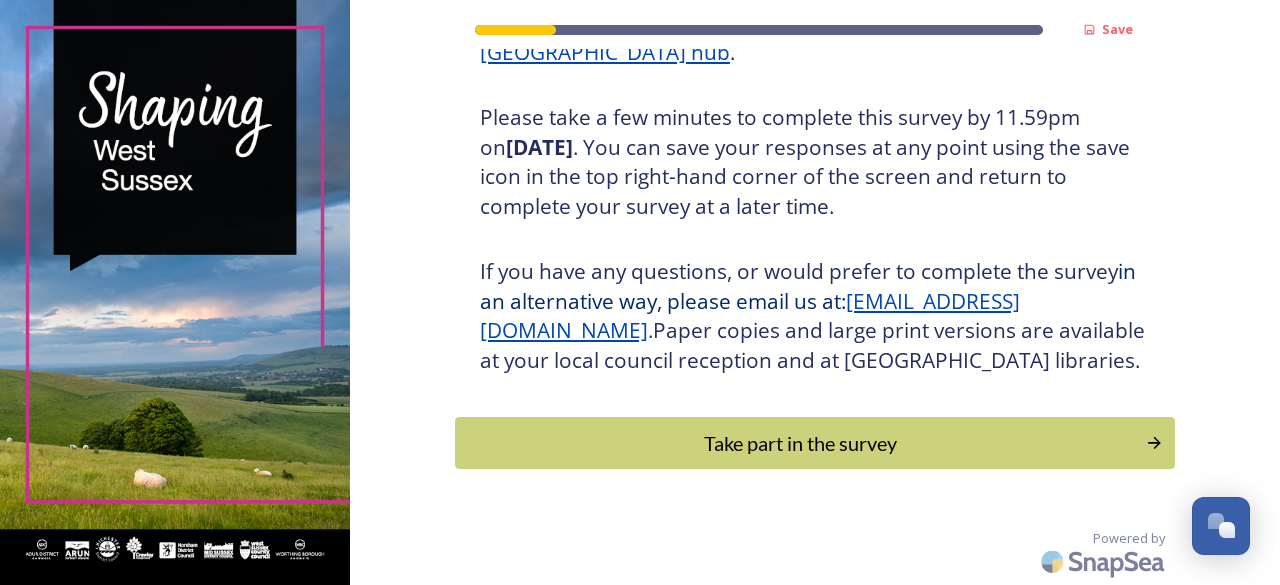 scroll, scrollTop: 374, scrollLeft: 0, axis: vertical 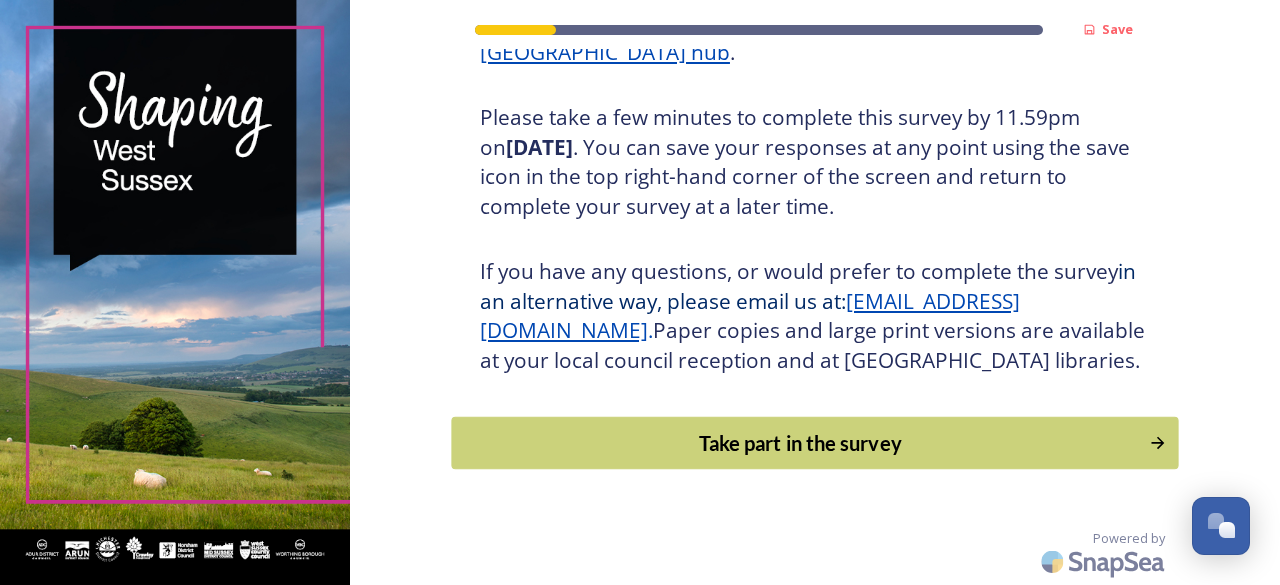 click on "Take part in the survey" at bounding box center [800, 443] 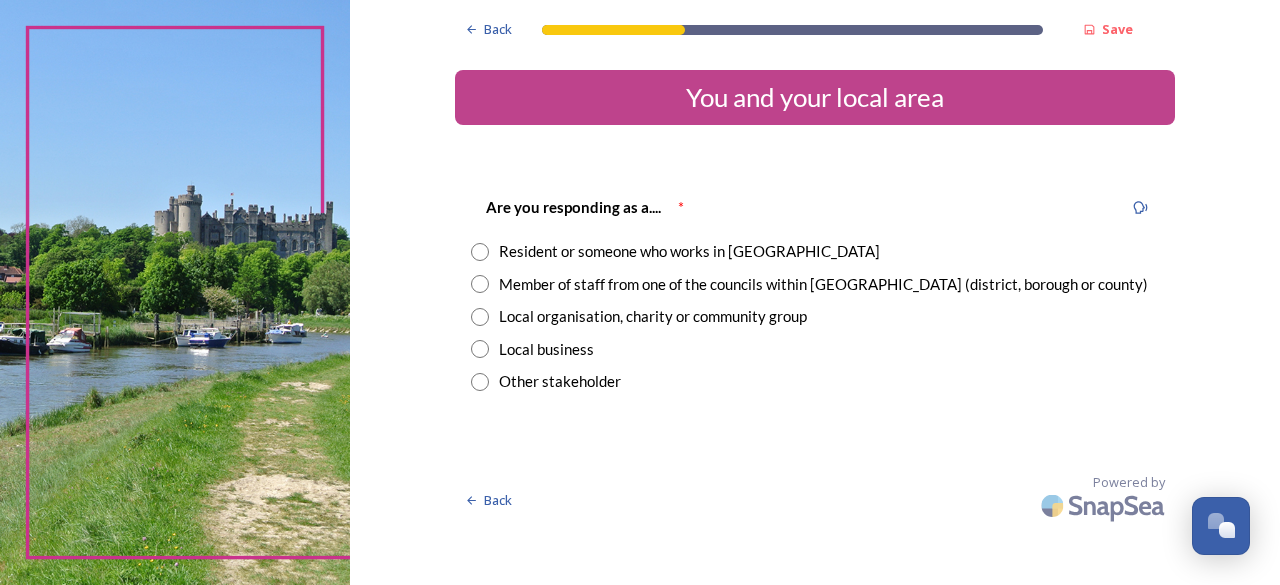 click at bounding box center (480, 252) 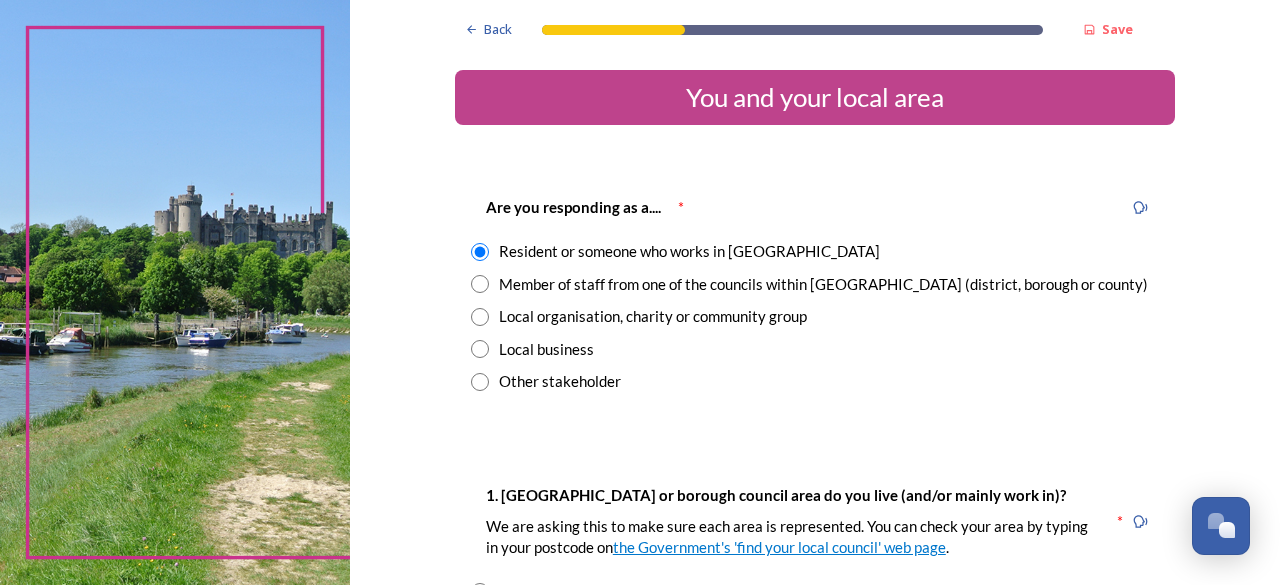 click at bounding box center (480, 284) 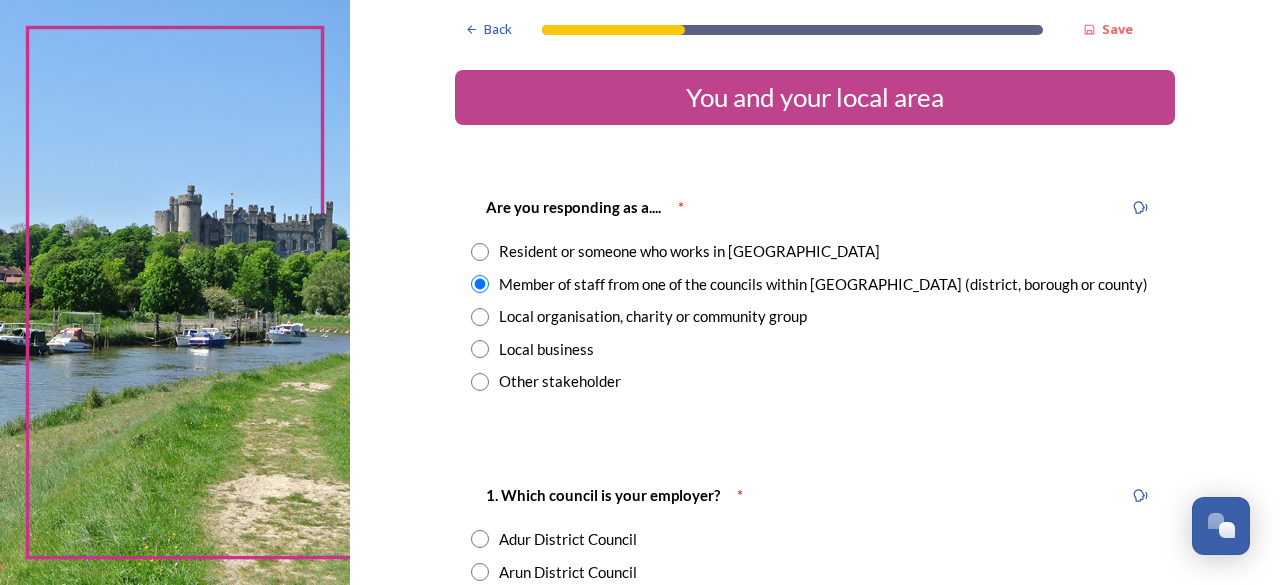 click at bounding box center (480, 252) 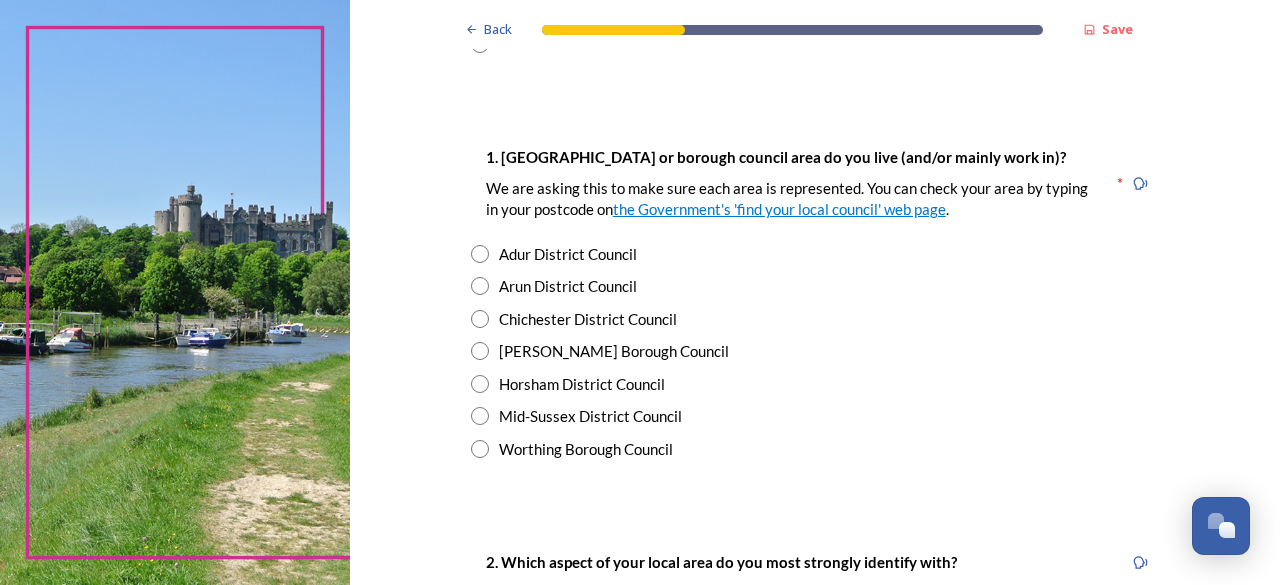 scroll, scrollTop: 360, scrollLeft: 0, axis: vertical 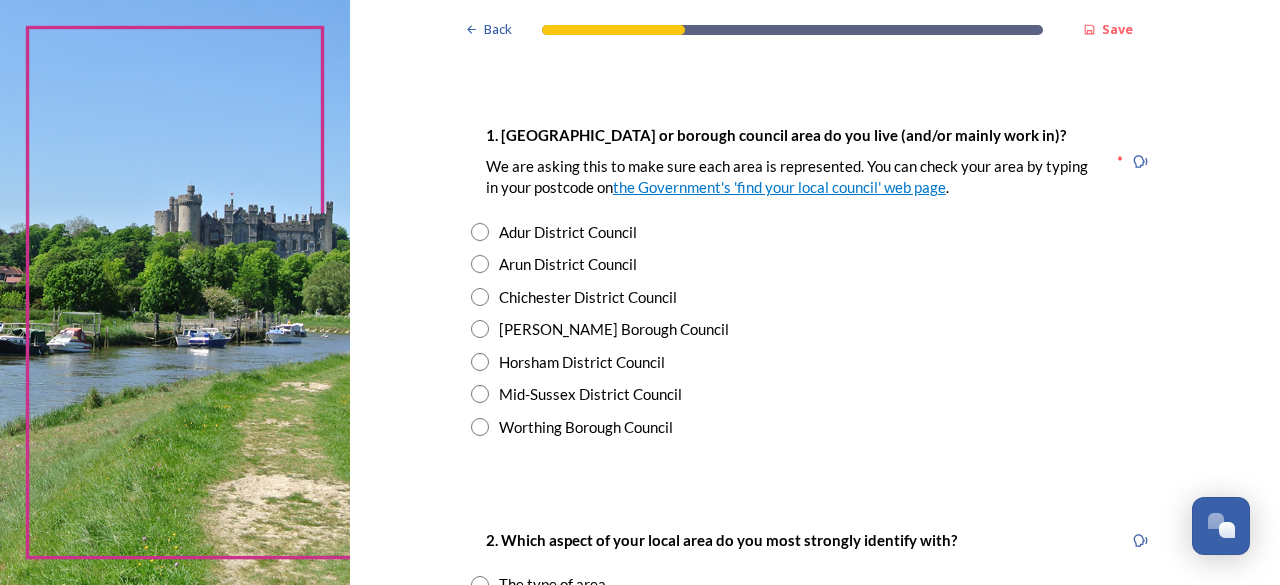 click on "Chichester District Council" at bounding box center [815, 297] 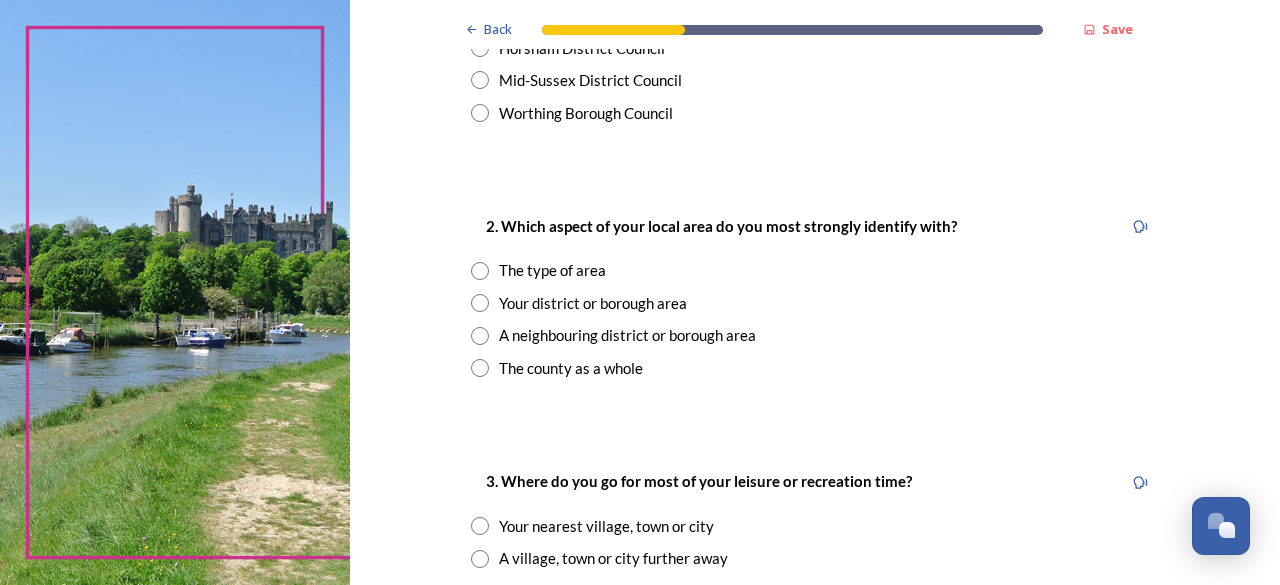 scroll, scrollTop: 720, scrollLeft: 0, axis: vertical 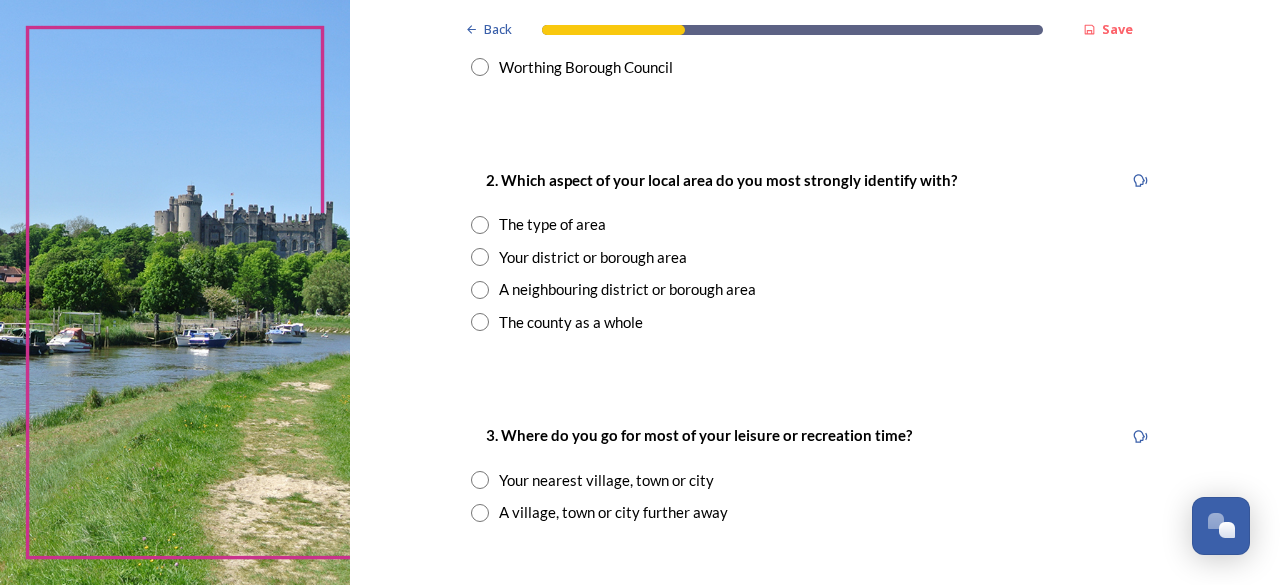 click at bounding box center (480, 225) 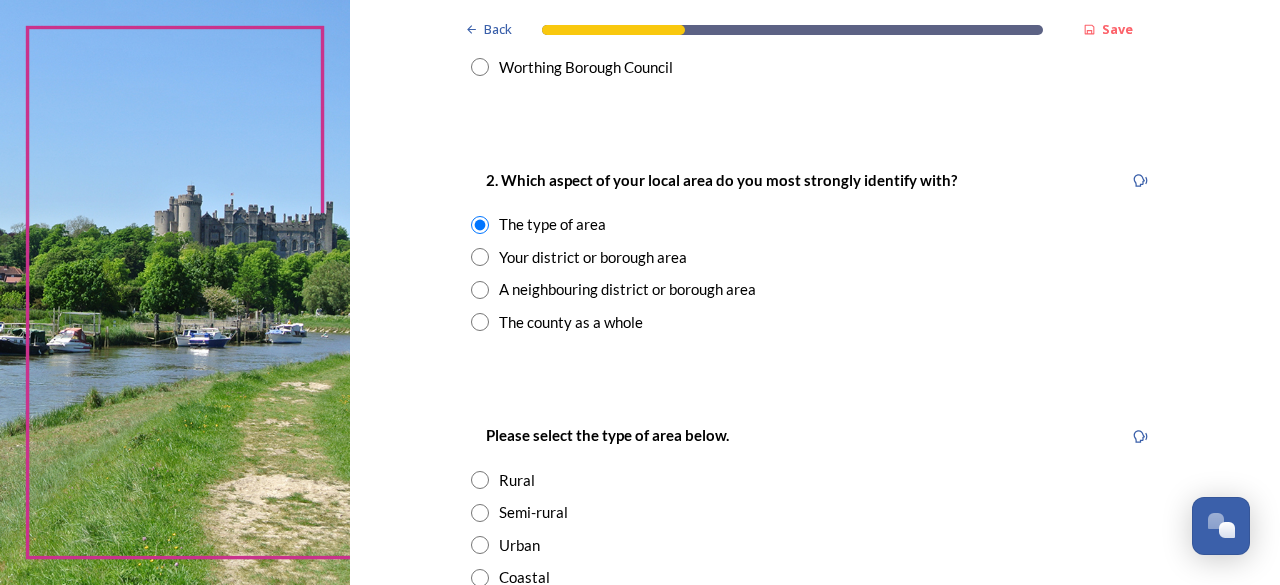 click at bounding box center [480, 257] 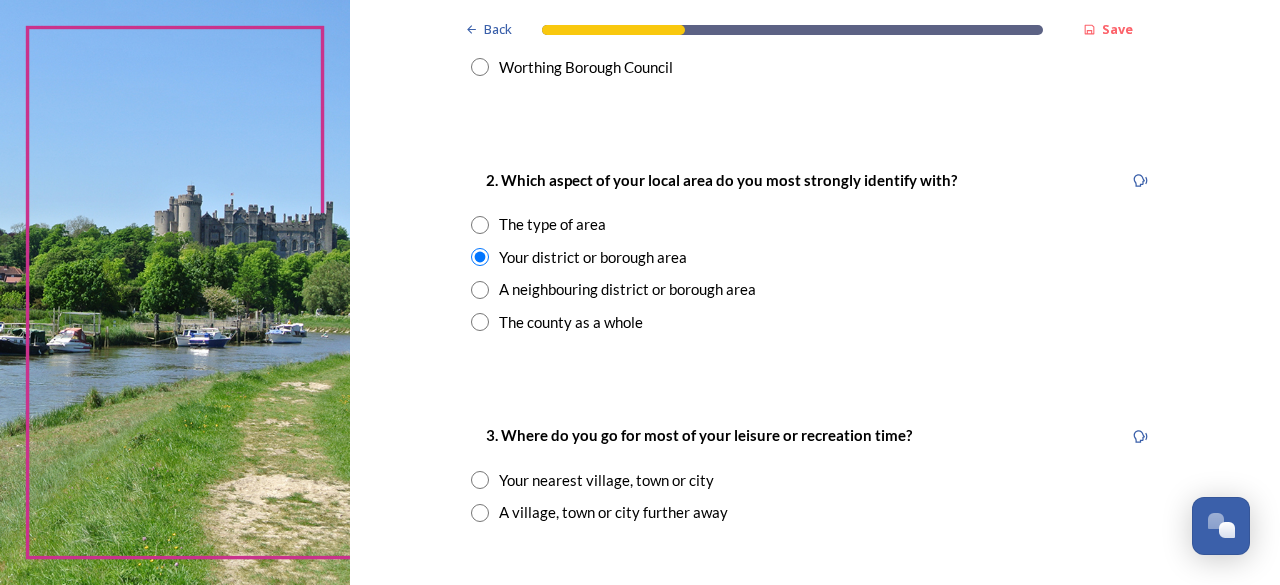 click on "Your nearest village, town or city" at bounding box center (606, 480) 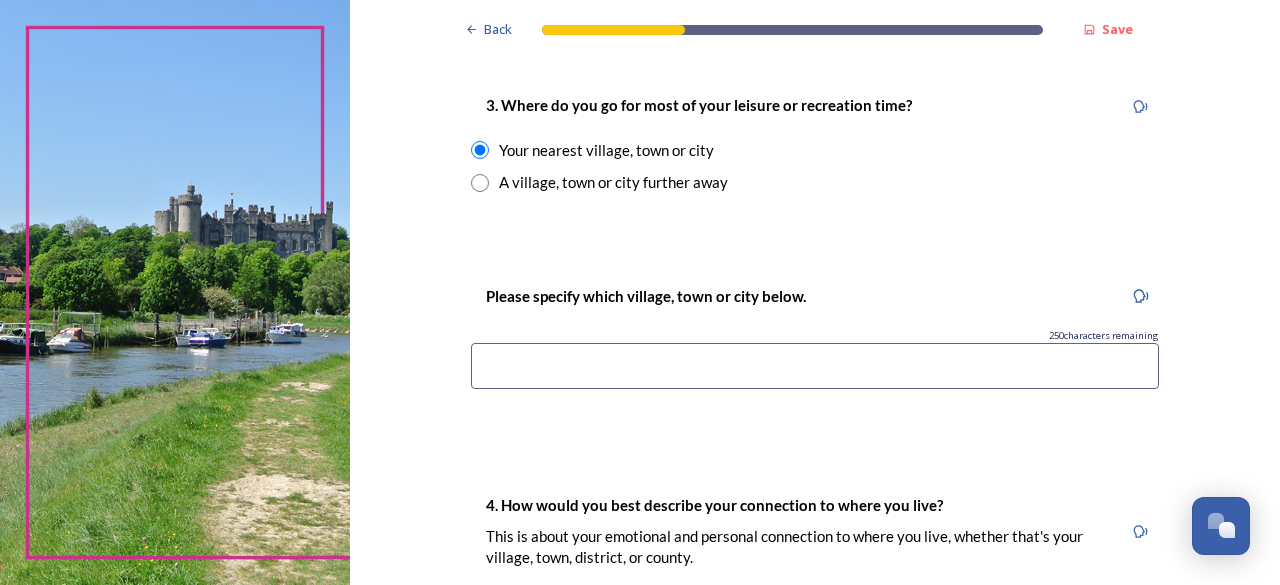 scroll, scrollTop: 1080, scrollLeft: 0, axis: vertical 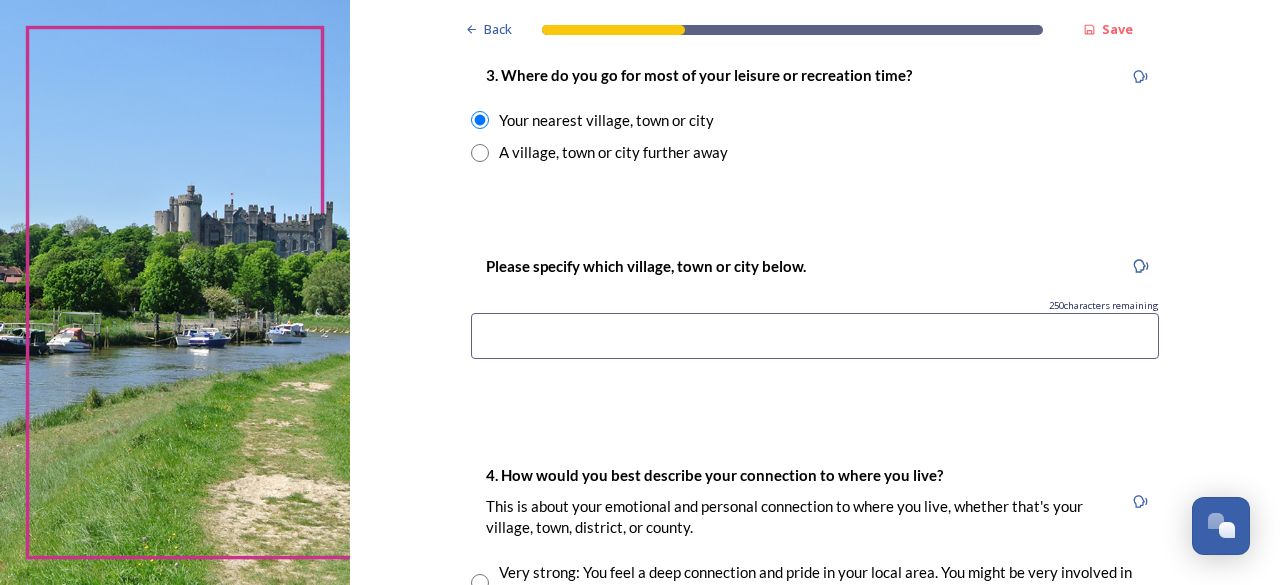 click at bounding box center [815, 336] 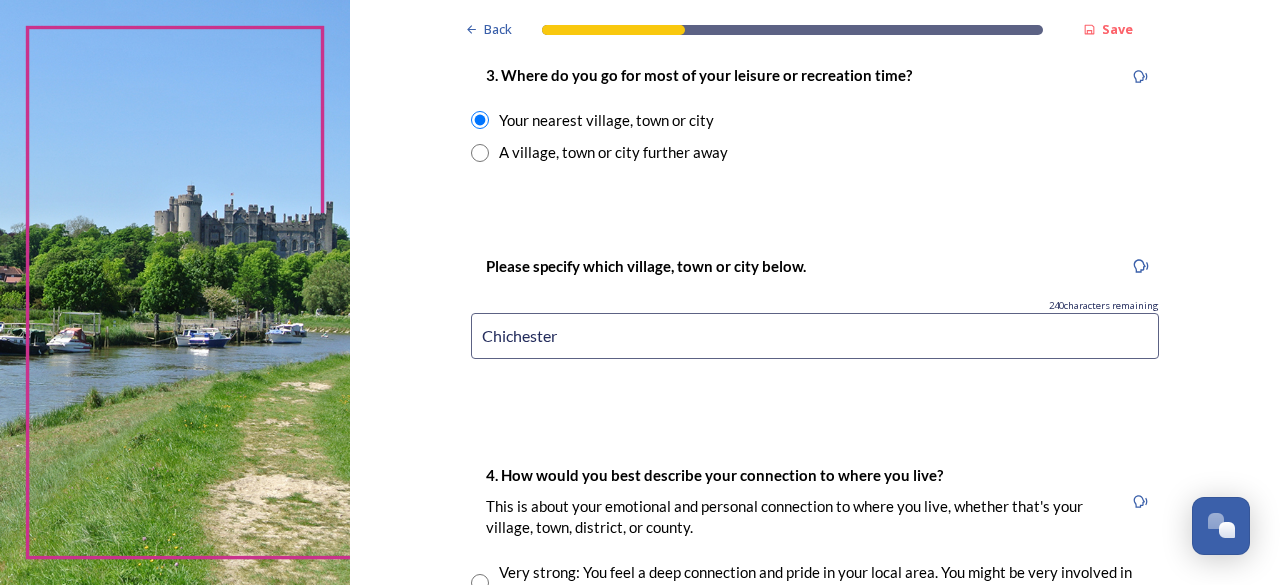 type on "Chichester" 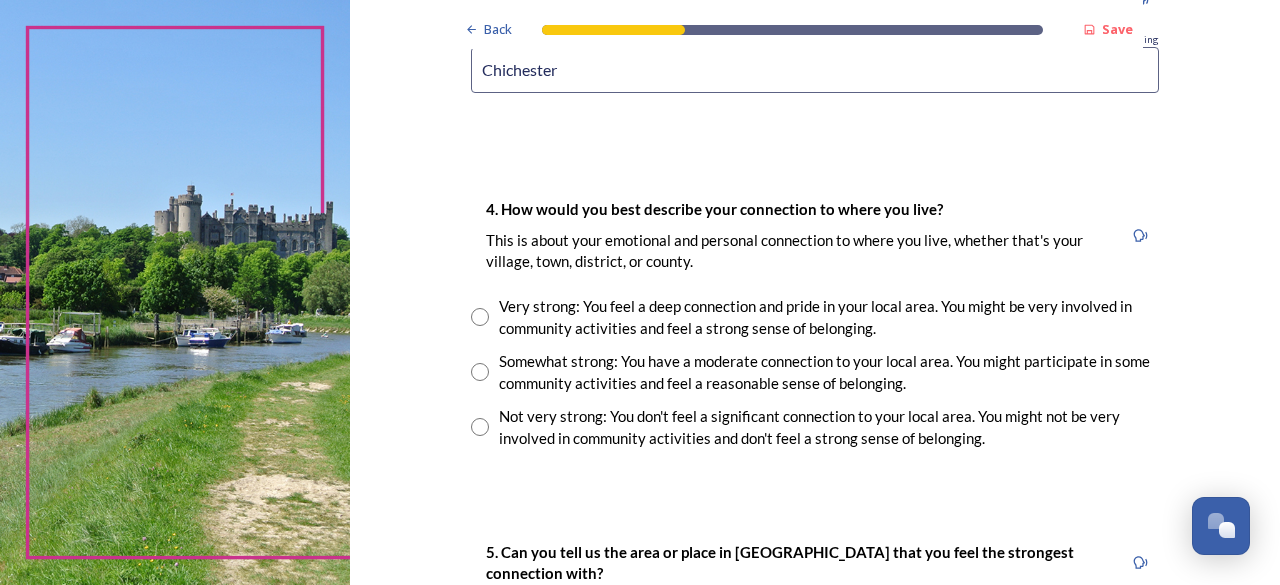 scroll, scrollTop: 1360, scrollLeft: 0, axis: vertical 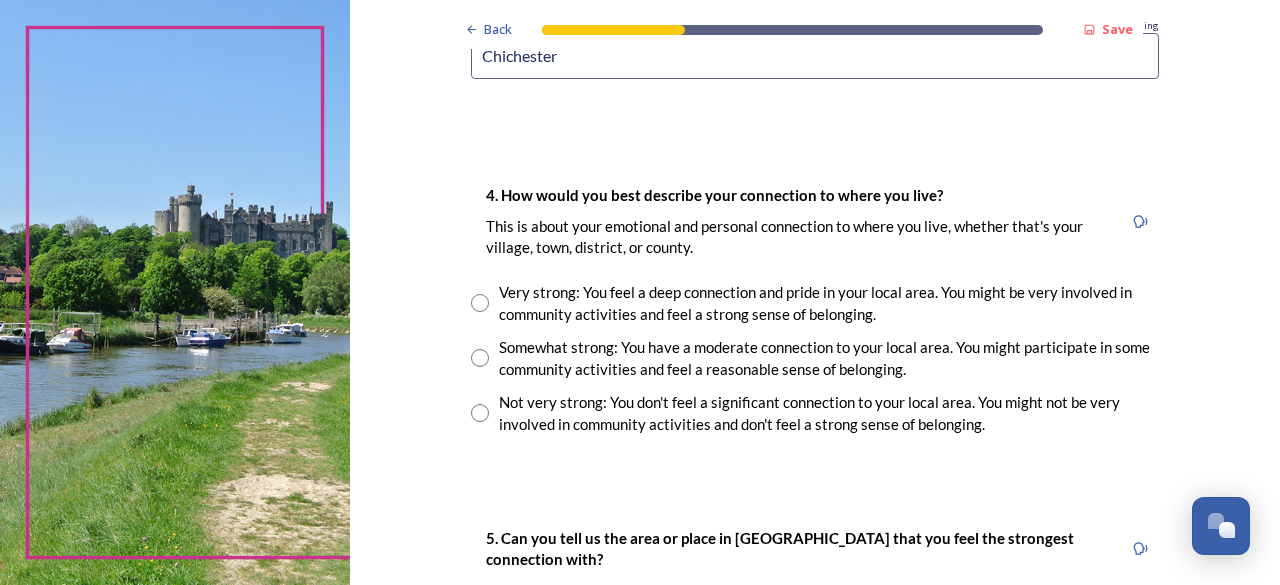 click at bounding box center (480, 358) 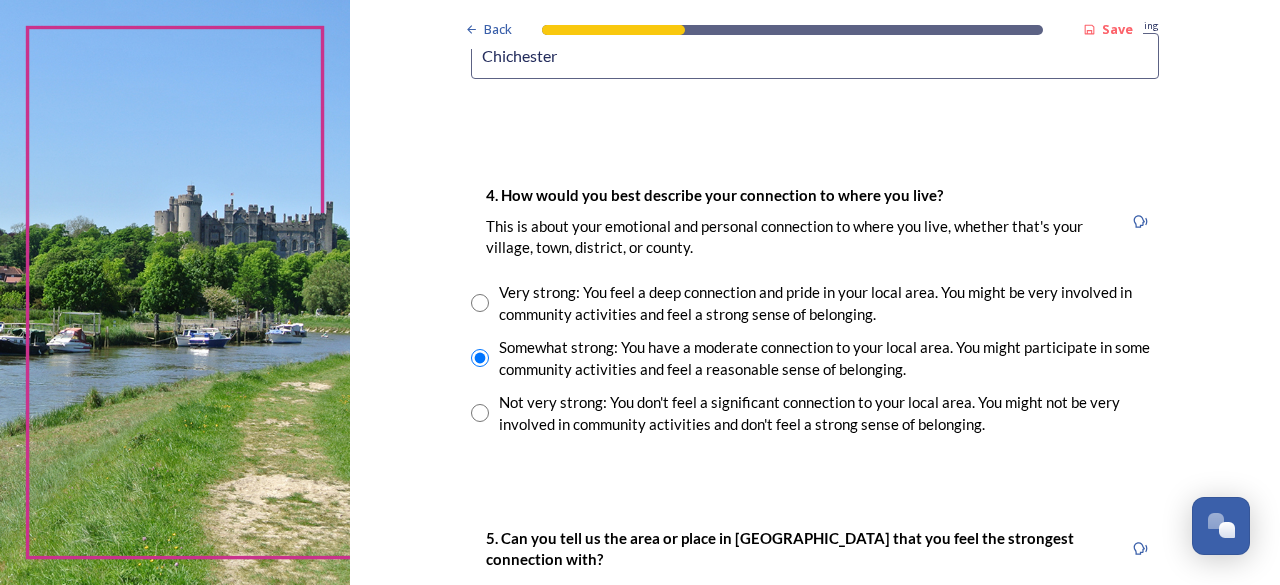 click on "Back Save You and your local area Are you responding as a.... * Resident or someone who works in [GEOGRAPHIC_DATA] Member of staff from one of the councils within [GEOGRAPHIC_DATA] (district, borough or county) Local organisation, charity or community group Local business Other stakeholder 1. [GEOGRAPHIC_DATA] or borough council area do you live (and/or mainly work in)? We are asking this to make sure each area is represented. You can check your area by typing in your postcode on  the Government's 'find your local council' web page . * Adur District Council Arun District Council Chichester District Council [PERSON_NAME] Borough Council Horsham District Council Mid-Sussex District Council Worthing Borough Council 2. Which aspect of your local area do you most strongly identify with? The type of area Your district or borough area A neighbouring district or borough area The county as a whole 3. Where do you go for most of your leisure or recreation time? Your nearest village, town or city A village, town or city further away 240" at bounding box center [815, -78] 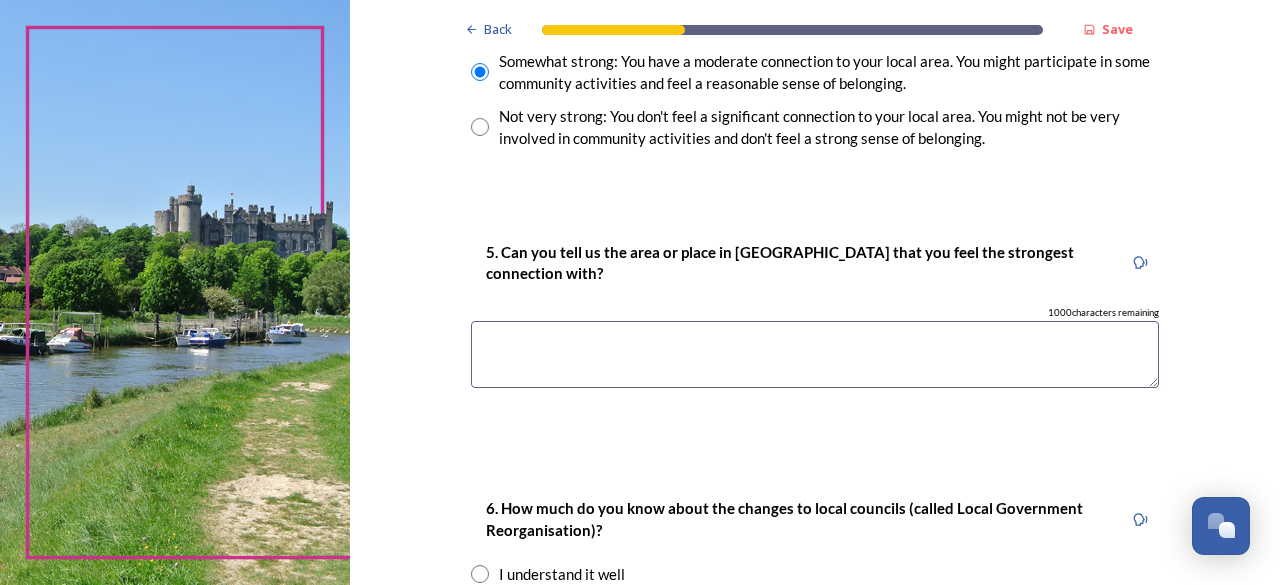 scroll, scrollTop: 1680, scrollLeft: 0, axis: vertical 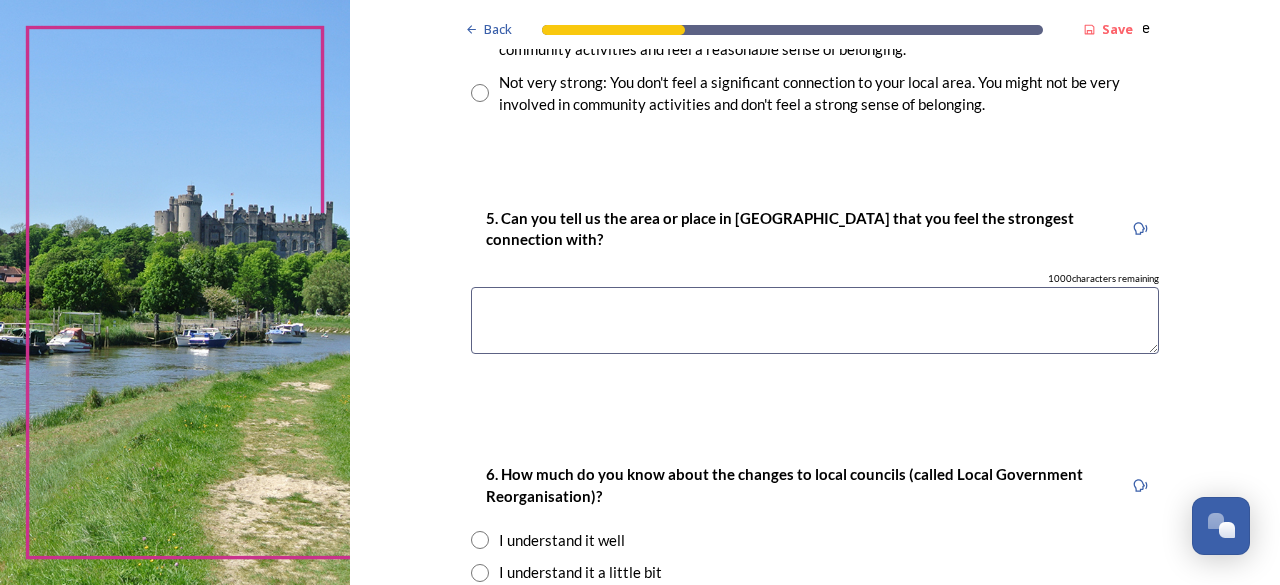 click at bounding box center (815, 320) 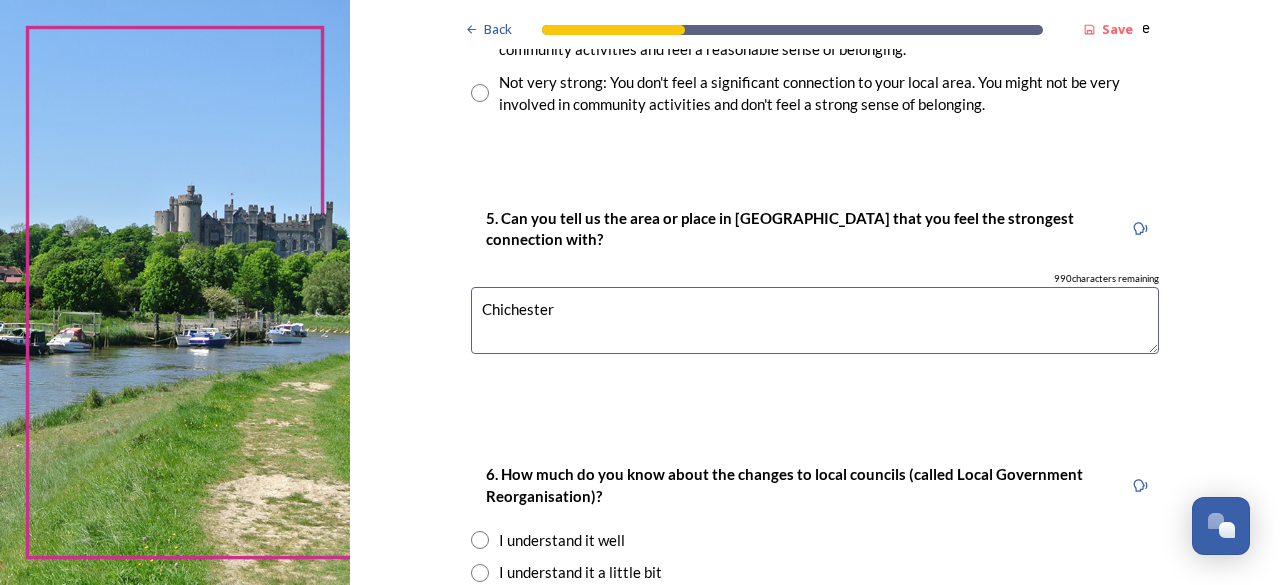 type on "Chichester" 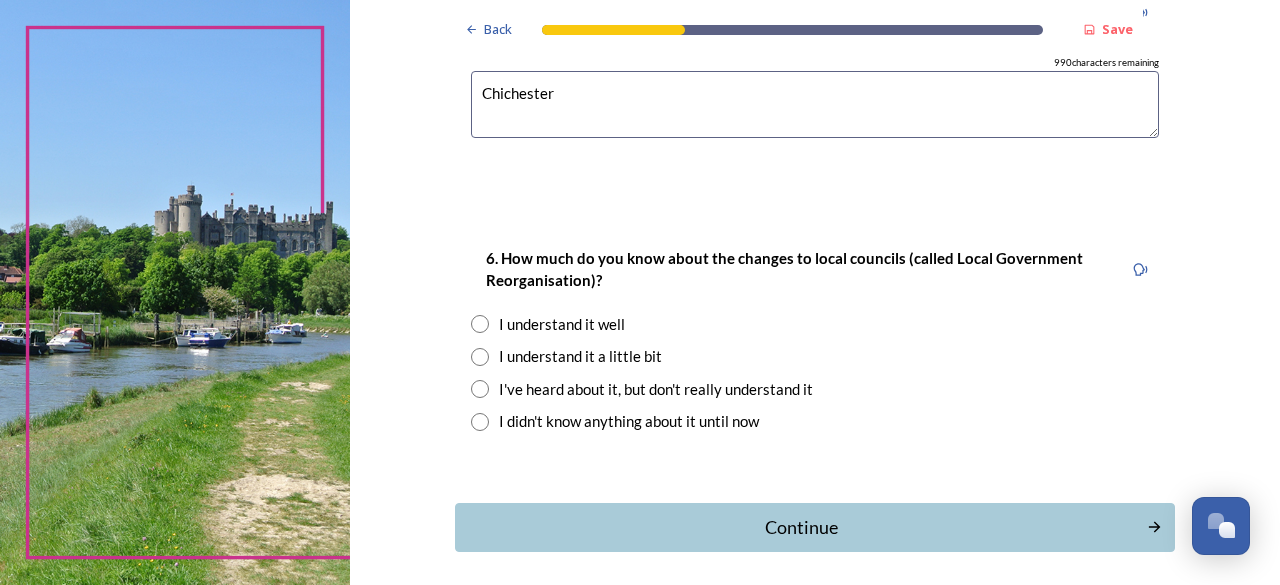 scroll, scrollTop: 1920, scrollLeft: 0, axis: vertical 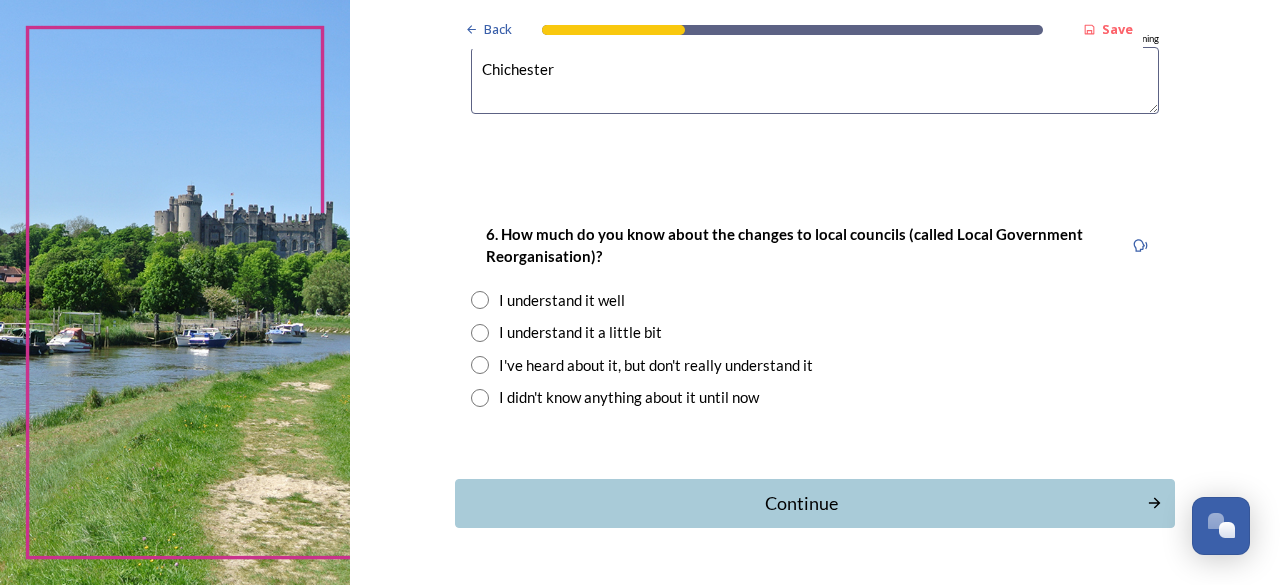 click at bounding box center [480, 398] 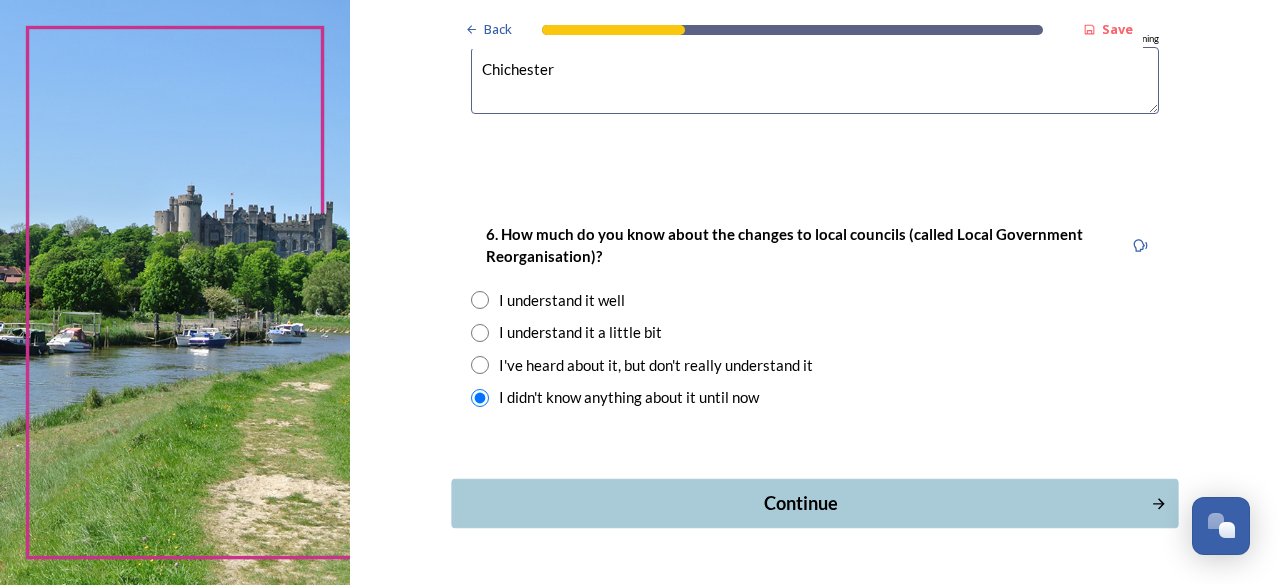click on "Continue" at bounding box center (800, 503) 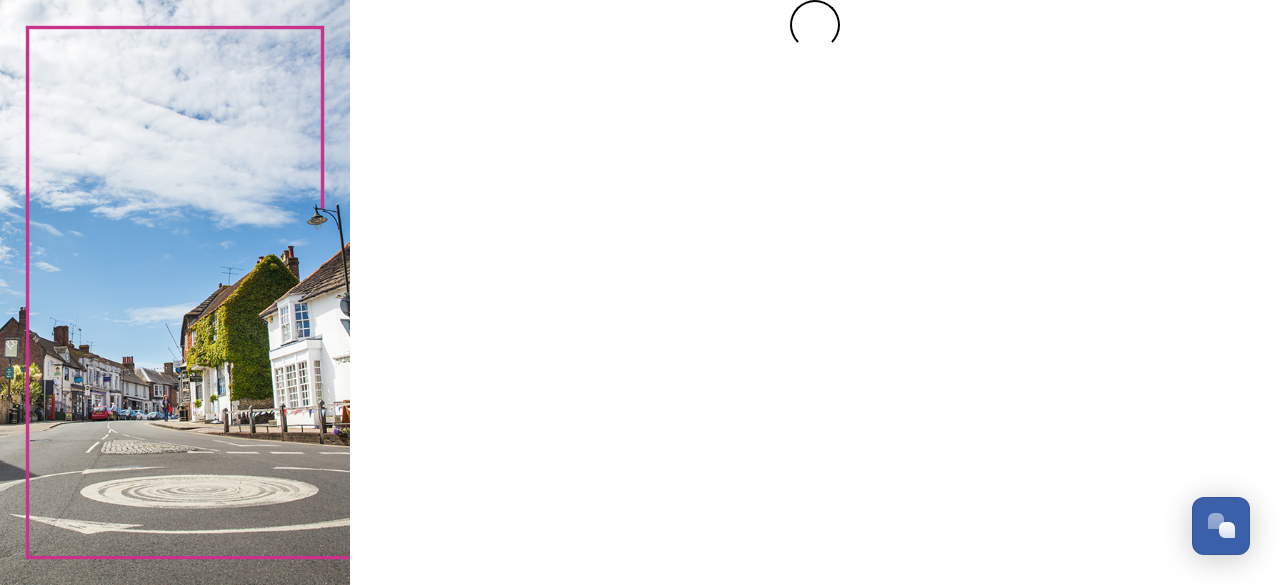 scroll, scrollTop: 0, scrollLeft: 0, axis: both 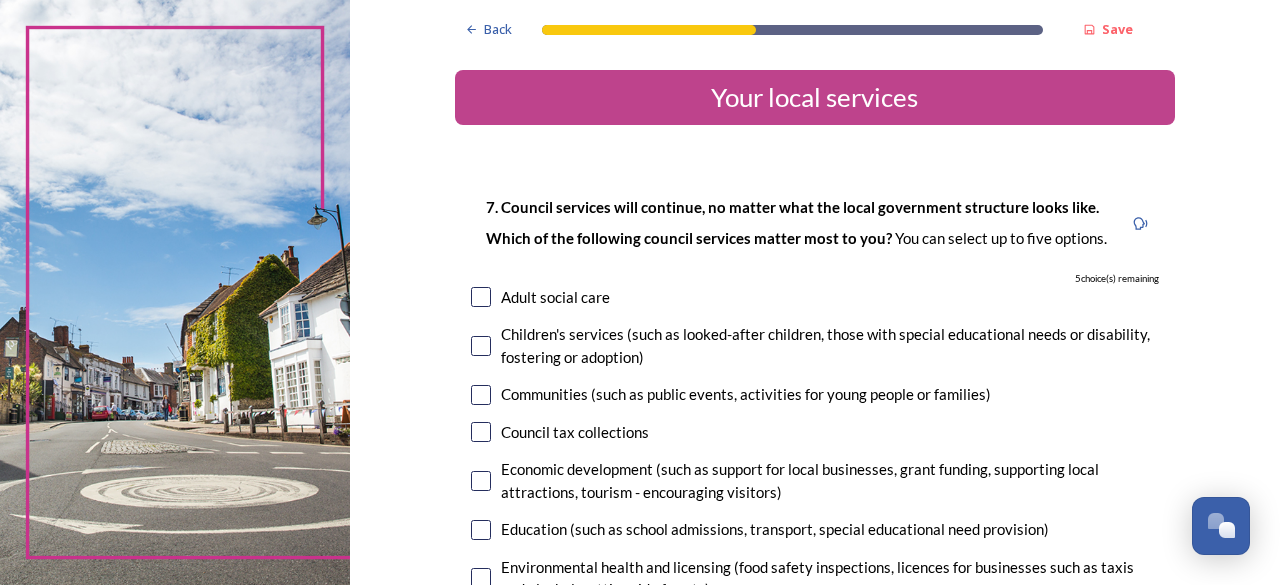 click on "Back Save Your local services 7. Council services will continue, no matter what the local government structure looks like.  ﻿﻿Which of the following council services matter most to you?  You can select up to five options. 5  choice(s) remaining Adult social care   Children's services (such as looked-after children, those with special educational needs or disability, fostering or adoption) Communities (such as public events, activities for young people or families) Council tax collections Economic development (such as support for local businesses, grant funding, supporting local attractions, tourism - encouraging visitors)  Education (such as school admissions, transport, special educational need provision)  Environmental health and licensing (food safety inspections, licences for businesses such as taxis and alcohol, getting rid of pests) Housing and homeless prevention Leisure, sports and cultural facilities (such as leisure centres, theatres, museums) Libraries Parks and green spaces Public safety" at bounding box center [815, 1266] 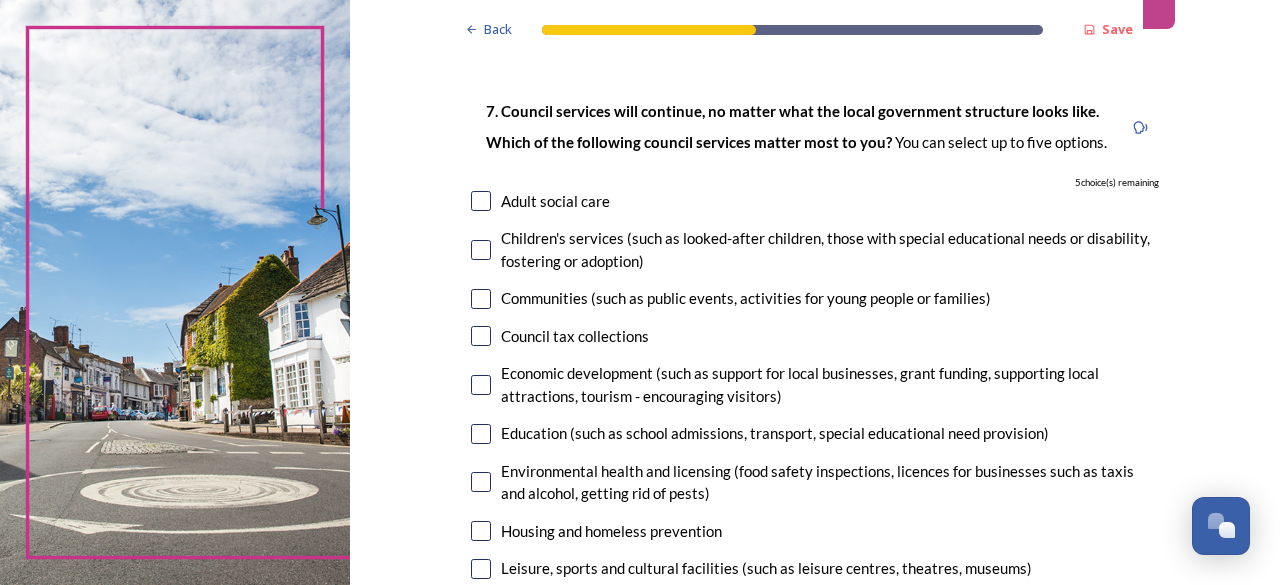 scroll, scrollTop: 120, scrollLeft: 0, axis: vertical 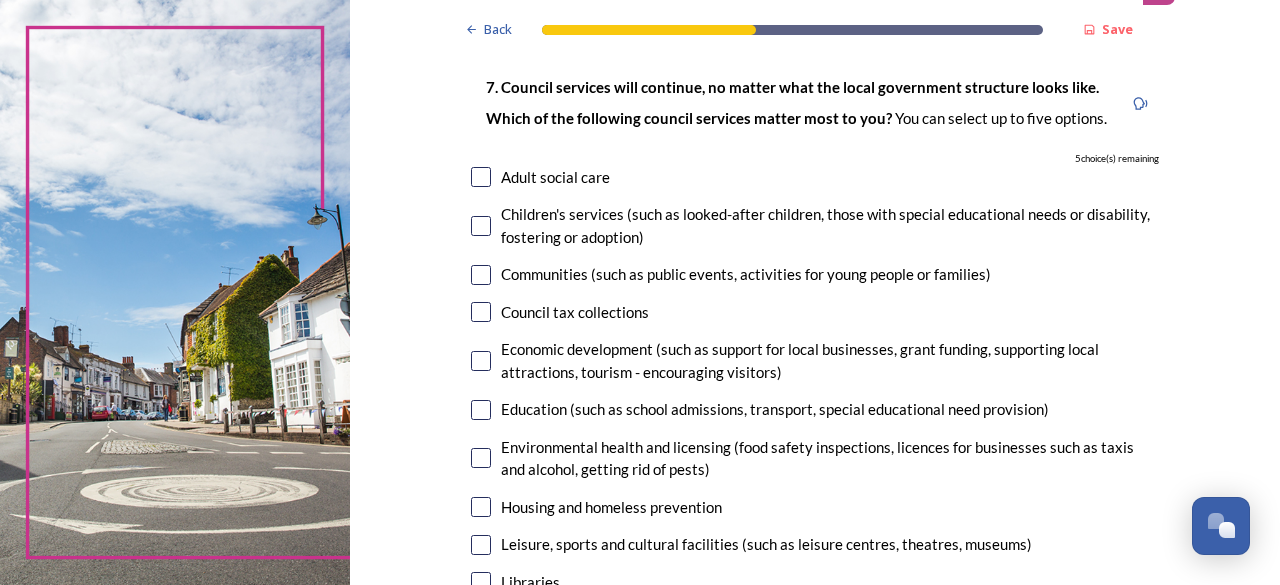 click at bounding box center [481, 275] 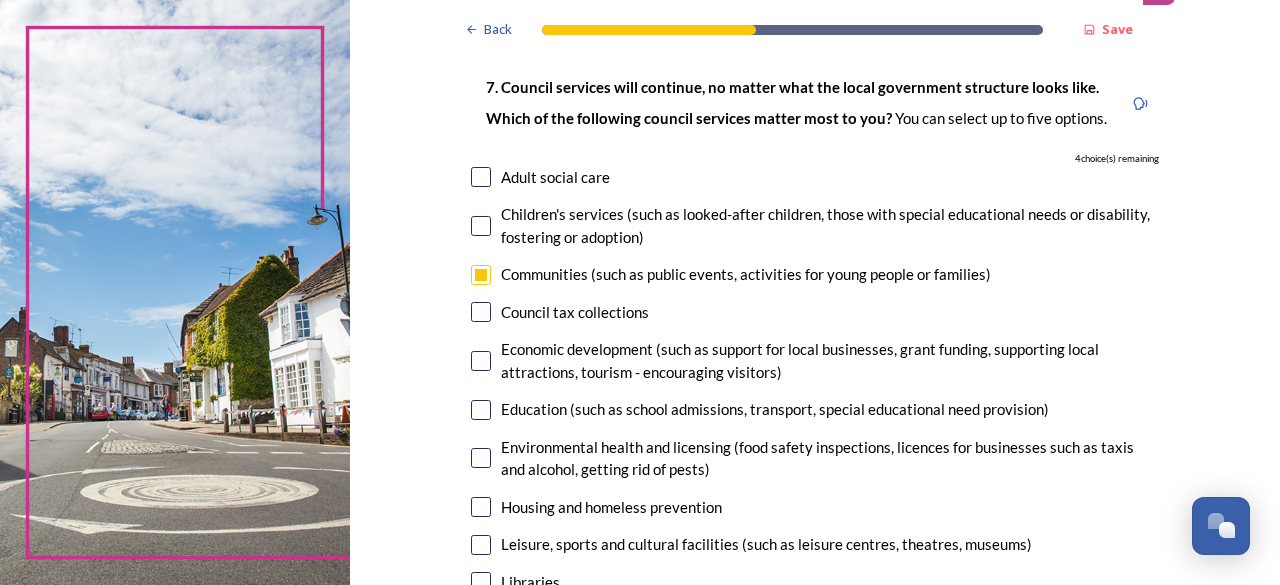 click at bounding box center (481, 312) 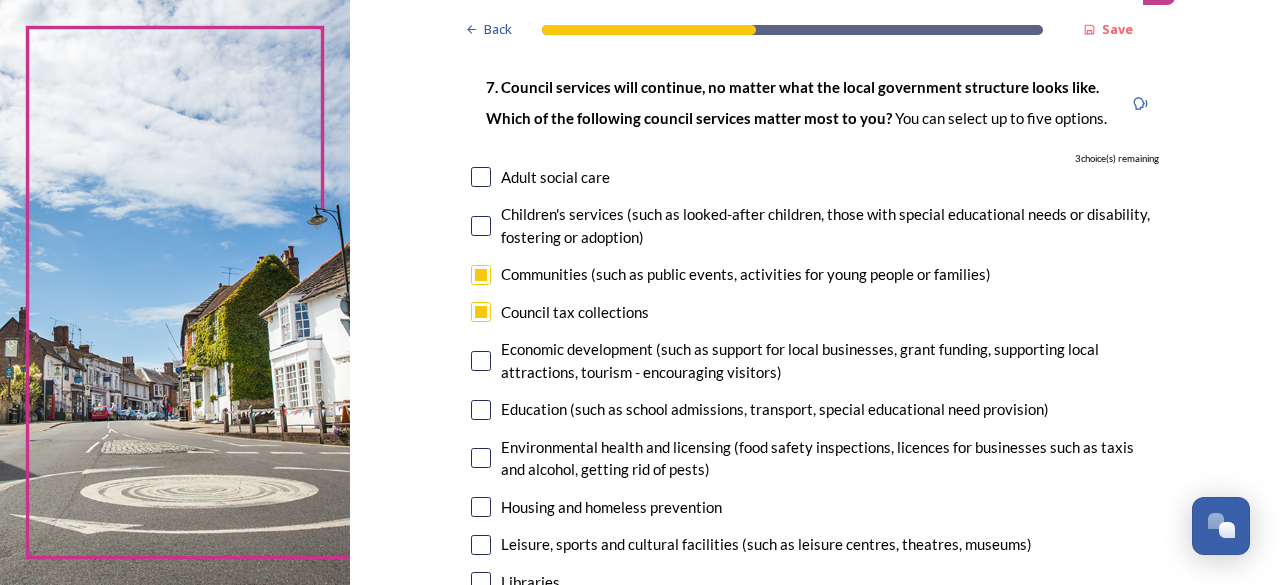 click on "Back Save Your local services 7. Council services will continue, no matter what the local government structure looks like.  ﻿﻿Which of the following council services matter most to you?  You can select up to five options. 3  choice(s) remaining Adult social care   Children's services (such as looked-after children, those with special educational needs or disability, fostering or adoption) Communities (such as public events, activities for young people or families) Council tax collections Economic development (such as support for local businesses, grant funding, supporting local attractions, tourism - encouraging visitors)  Education (such as school admissions, transport, special educational need provision)  Environmental health and licensing (food safety inspections, licences for businesses such as taxis and alcohol, getting rid of pests) Housing and homeless prevention Leisure, sports and cultural facilities (such as leisure centres, theatres, museums) Libraries Parks and green spaces Public safety" at bounding box center [815, 1146] 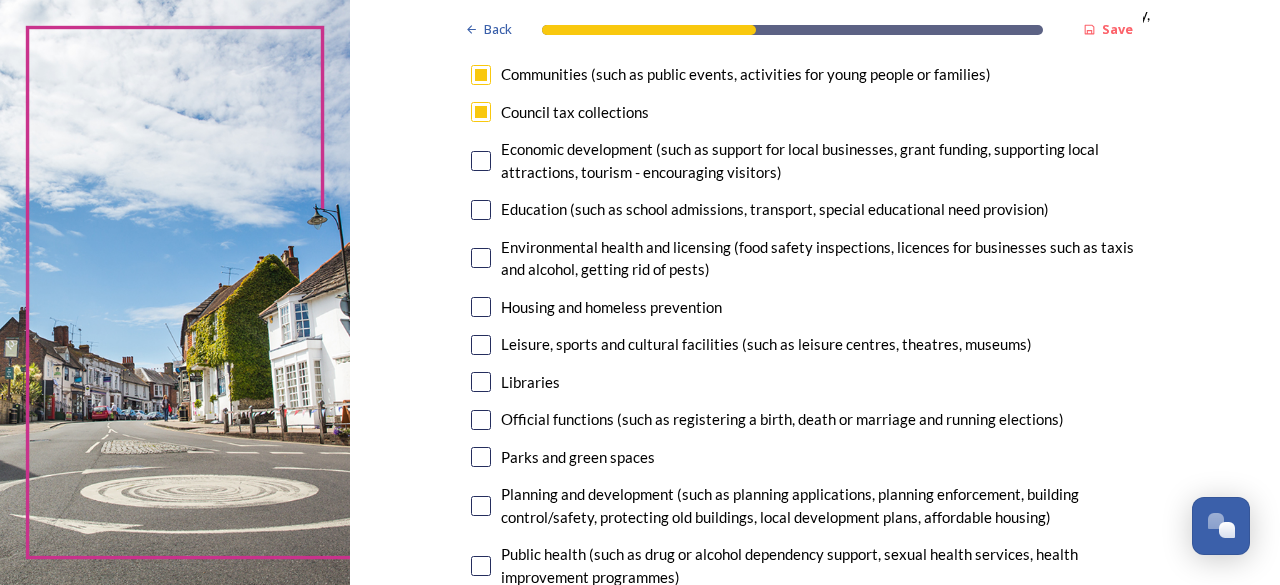 scroll, scrollTop: 360, scrollLeft: 0, axis: vertical 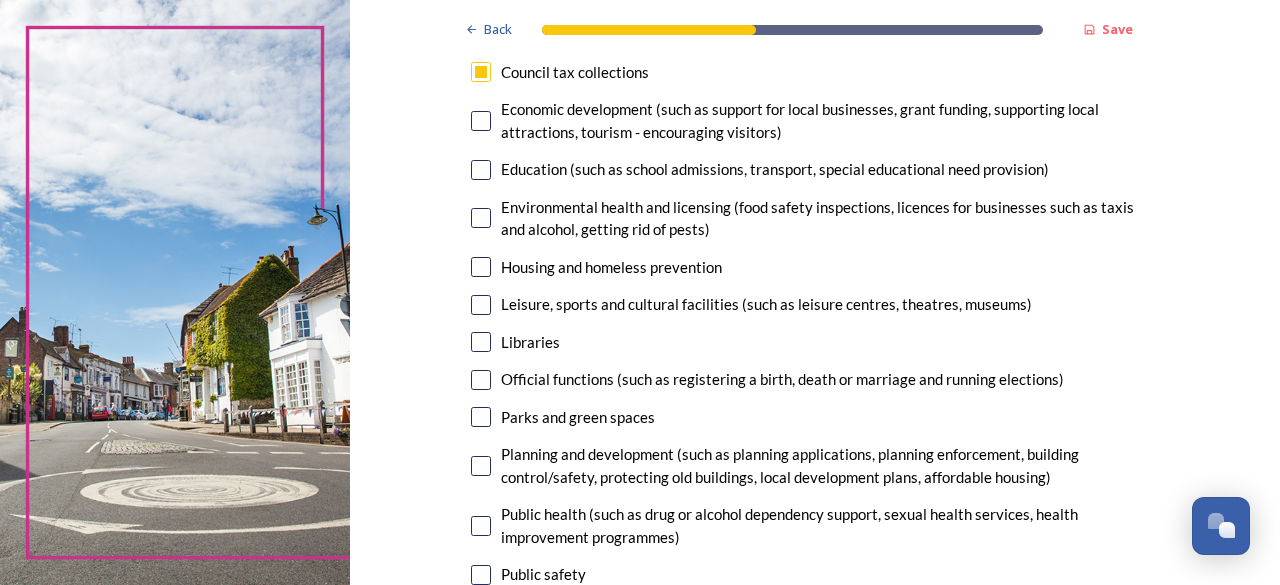 click on "Libraries" at bounding box center (815, 342) 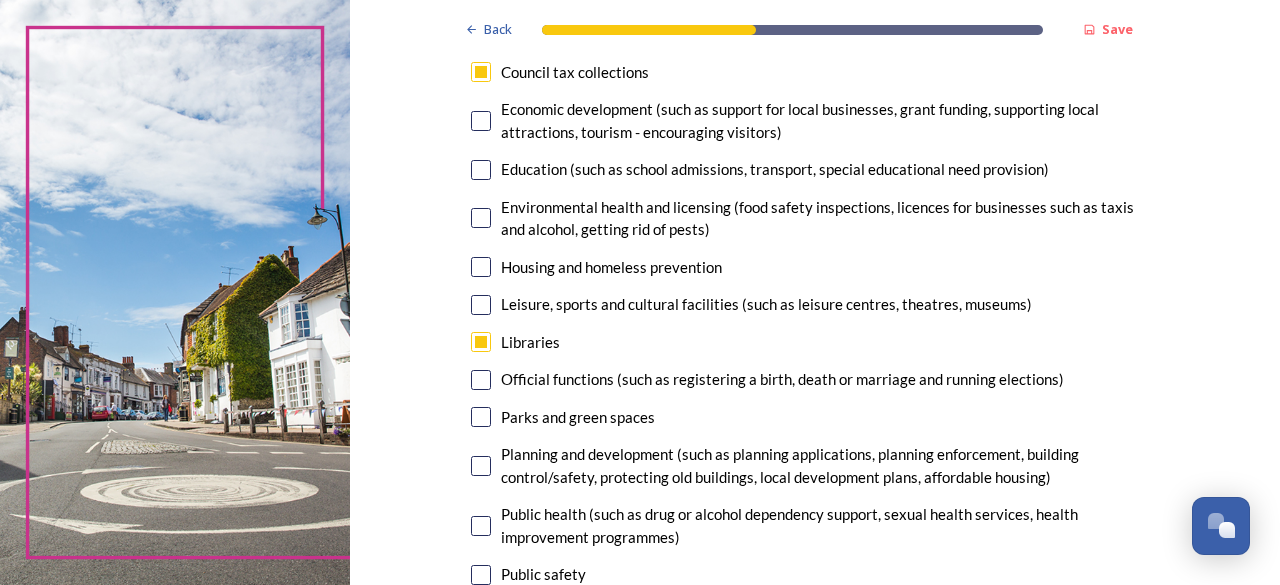 click on "Back Save Your local services 7. Council services will continue, no matter what the local government structure looks like.  ﻿﻿Which of the following council services matter most to you?  You can select up to five options. 2  choice(s) remaining Adult social care   Children's services (such as looked-after children, those with special educational needs or disability, fostering or adoption) Communities (such as public events, activities for young people or families) Council tax collections Economic development (such as support for local businesses, grant funding, supporting local attractions, tourism - encouraging visitors)  Education (such as school admissions, transport, special educational need provision)  Environmental health and licensing (food safety inspections, licences for businesses such as taxis and alcohol, getting rid of pests) Housing and homeless prevention Leisure, sports and cultural facilities (such as leisure centres, theatres, museums) Libraries Parks and green spaces Public safety" at bounding box center [815, 906] 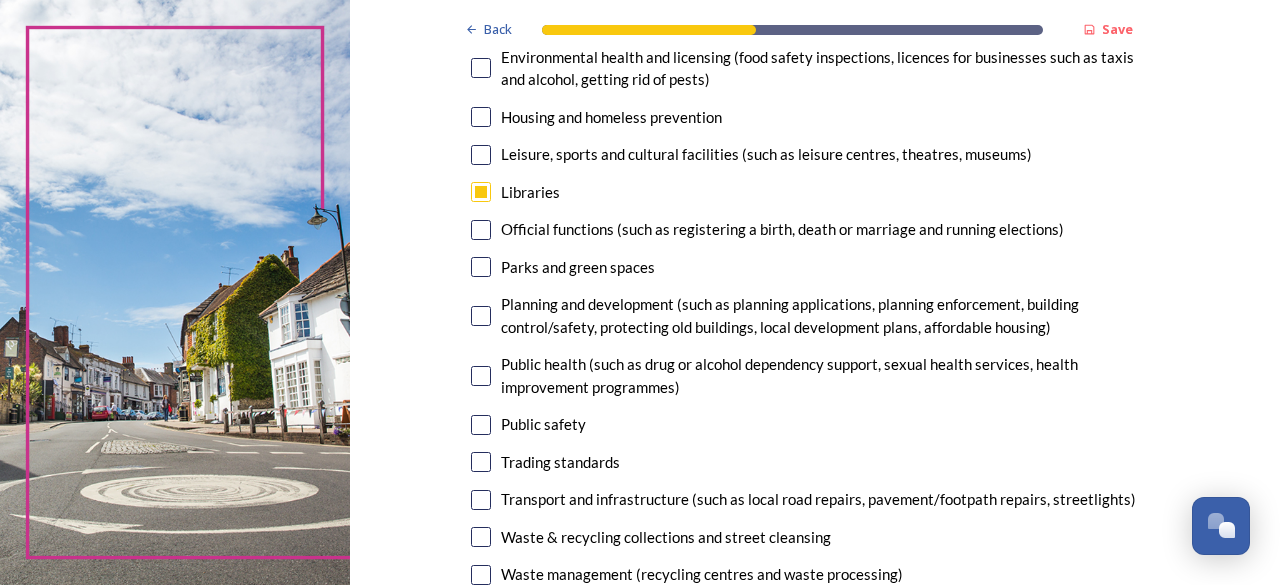 scroll, scrollTop: 520, scrollLeft: 0, axis: vertical 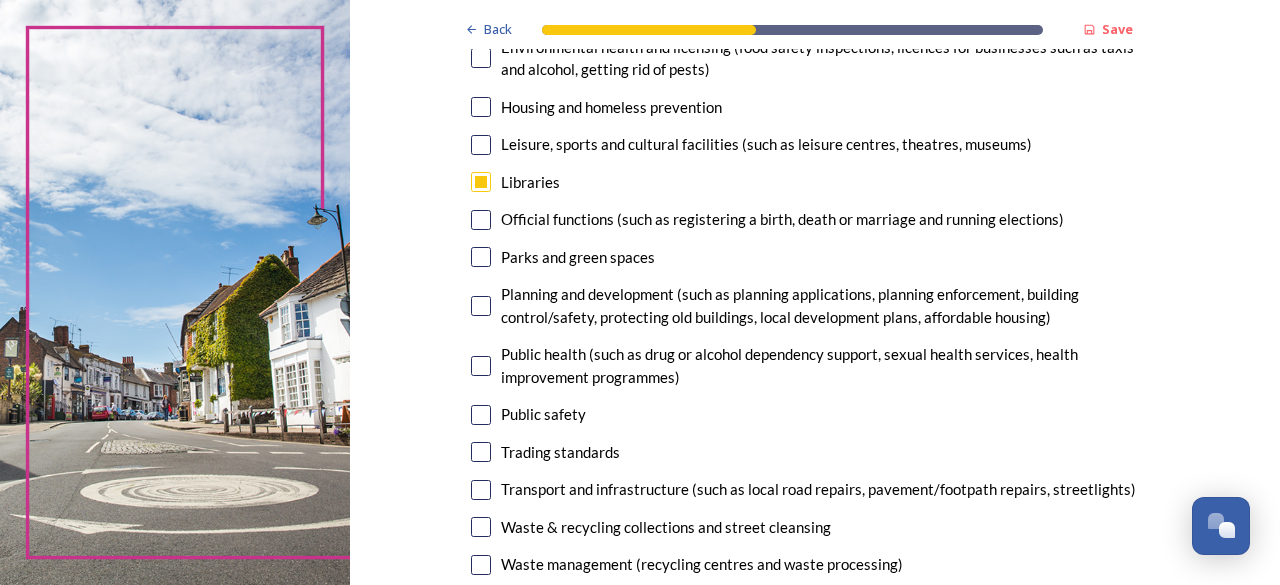 click at bounding box center (481, 257) 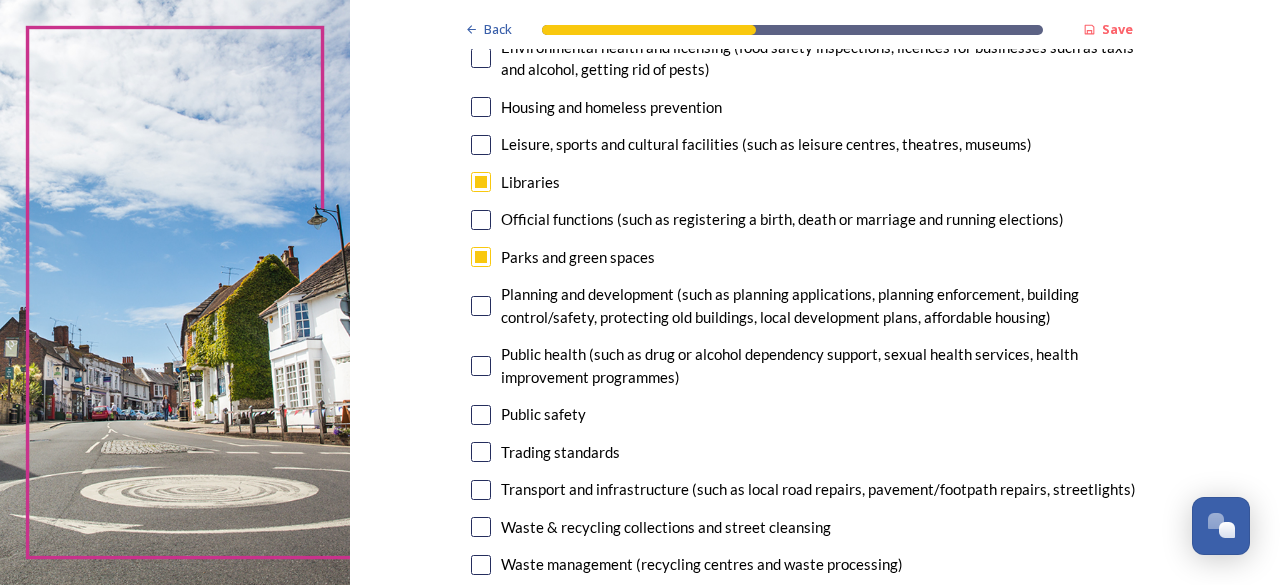 click on "Back Save Your local services 7. Council services will continue, no matter what the local government structure looks like.  ﻿﻿Which of the following council services matter most to you?  You can select up to five options. 1  choice(s) remaining Adult social care   Children's services (such as looked-after children, those with special educational needs or disability, fostering or adoption) Communities (such as public events, activities for young people or families) Council tax collections Economic development (such as support for local businesses, grant funding, supporting local attractions, tourism - encouraging visitors)  Education (such as school admissions, transport, special educational need provision)  Environmental health and licensing (food safety inspections, licences for businesses such as taxis and alcohol, getting rid of pests) Housing and homeless prevention Leisure, sports and cultural facilities (such as leisure centres, theatres, museums) Libraries Parks and green spaces Public safety" at bounding box center [815, 746] 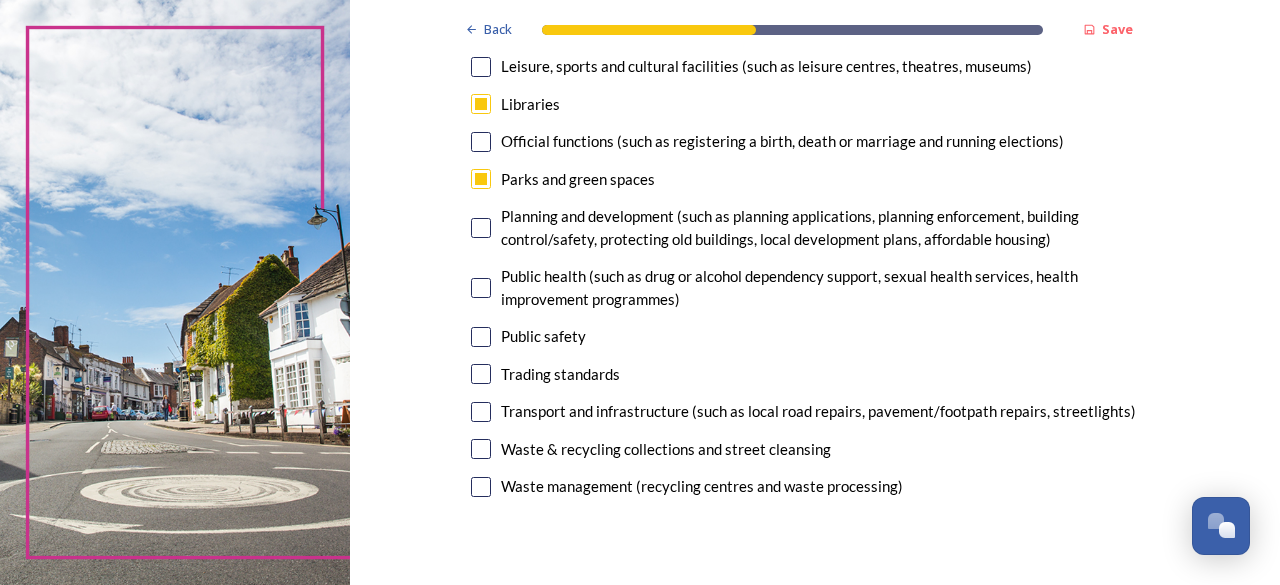 scroll, scrollTop: 600, scrollLeft: 0, axis: vertical 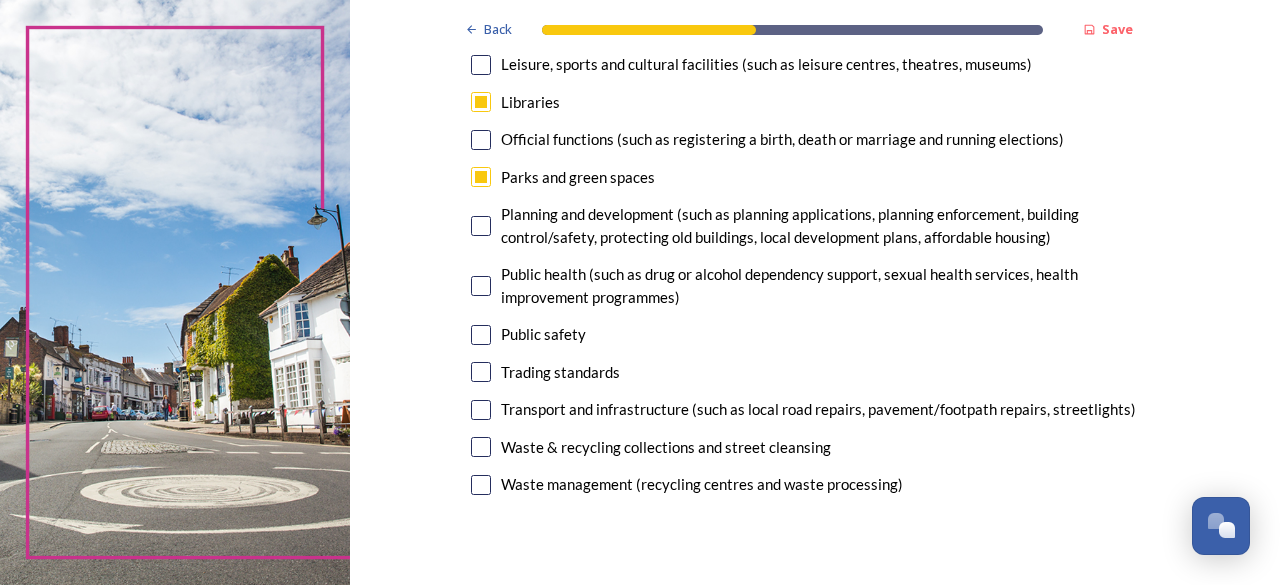 click at bounding box center [481, 447] 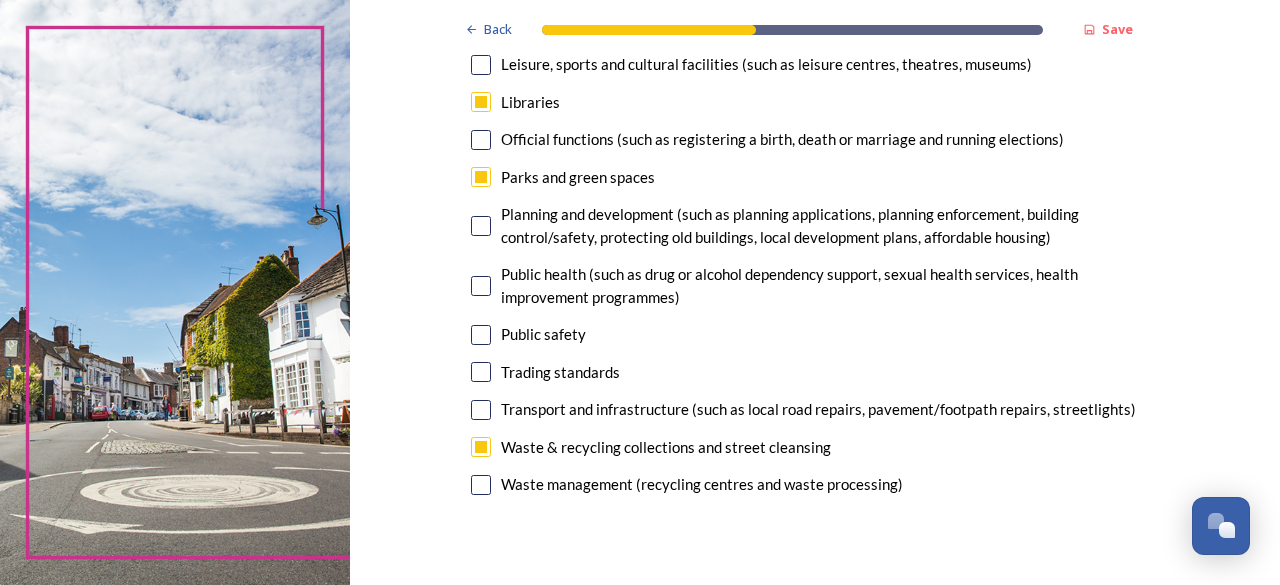 click at bounding box center (481, 485) 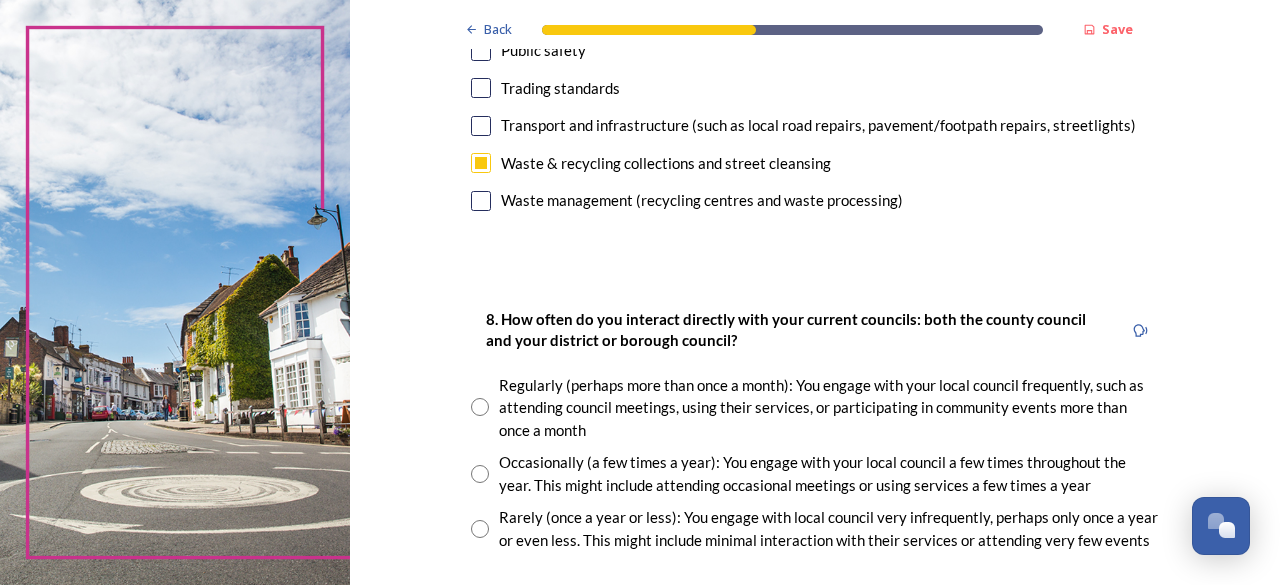 scroll, scrollTop: 920, scrollLeft: 0, axis: vertical 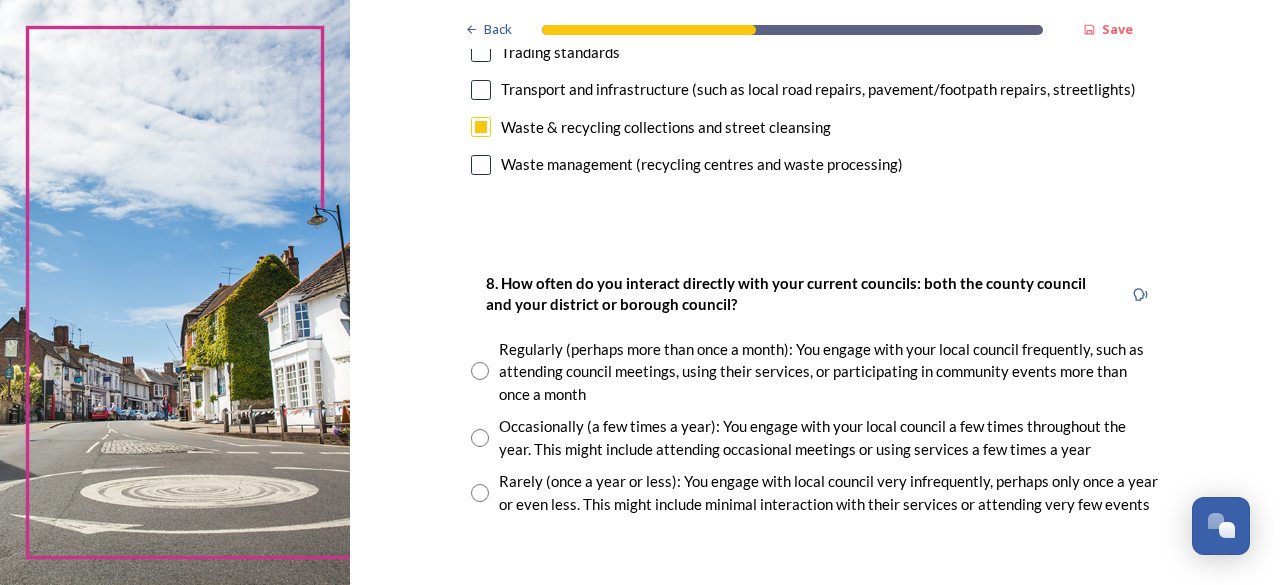 click at bounding box center (480, 493) 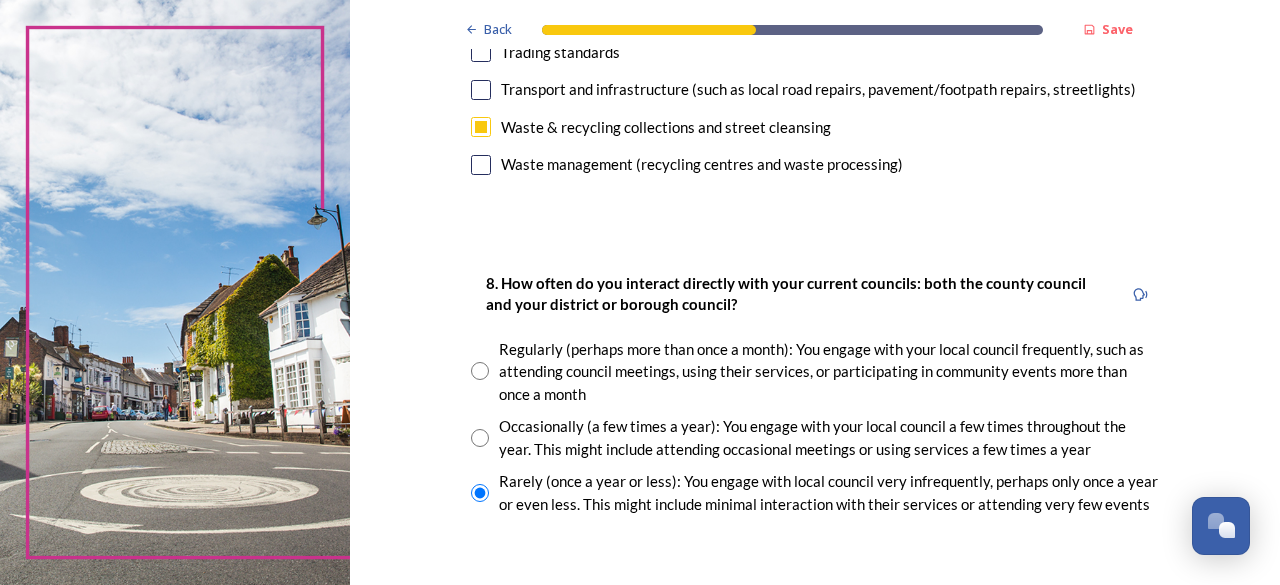 click on "Back Save Your local services 7. Council services will continue, no matter what the local government structure looks like.  ﻿﻿Which of the following council services matter most to you?  You can select up to five options. 0  choice(s) remaining Adult social care   Children's services (such as looked-after children, those with special educational needs or disability, fostering or adoption) Communities (such as public events, activities for young people or families) Council tax collections Economic development (such as support for local businesses, grant funding, supporting local attractions, tourism - encouraging visitors)  Education (such as school admissions, transport, special educational need provision)  Environmental health and licensing (food safety inspections, licences for businesses such as taxis and alcohol, getting rid of pests) Housing and homeless prevention Leisure, sports and cultural facilities (such as leisure centres, theatres, museums) Libraries Parks and green spaces Public safety" at bounding box center [815, 346] 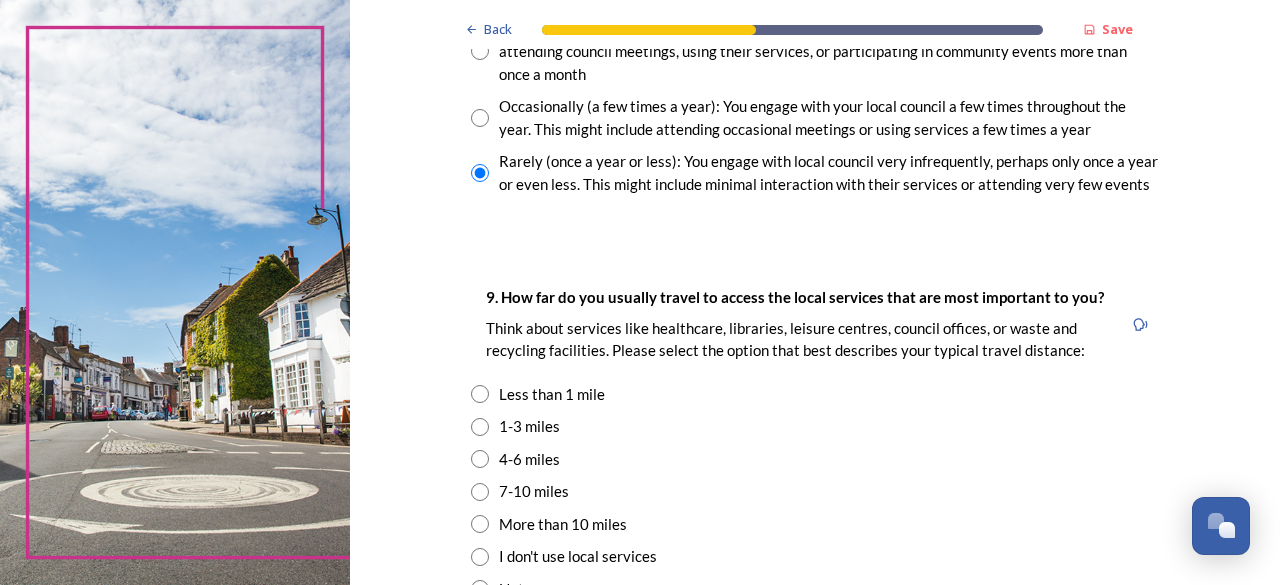scroll, scrollTop: 1280, scrollLeft: 0, axis: vertical 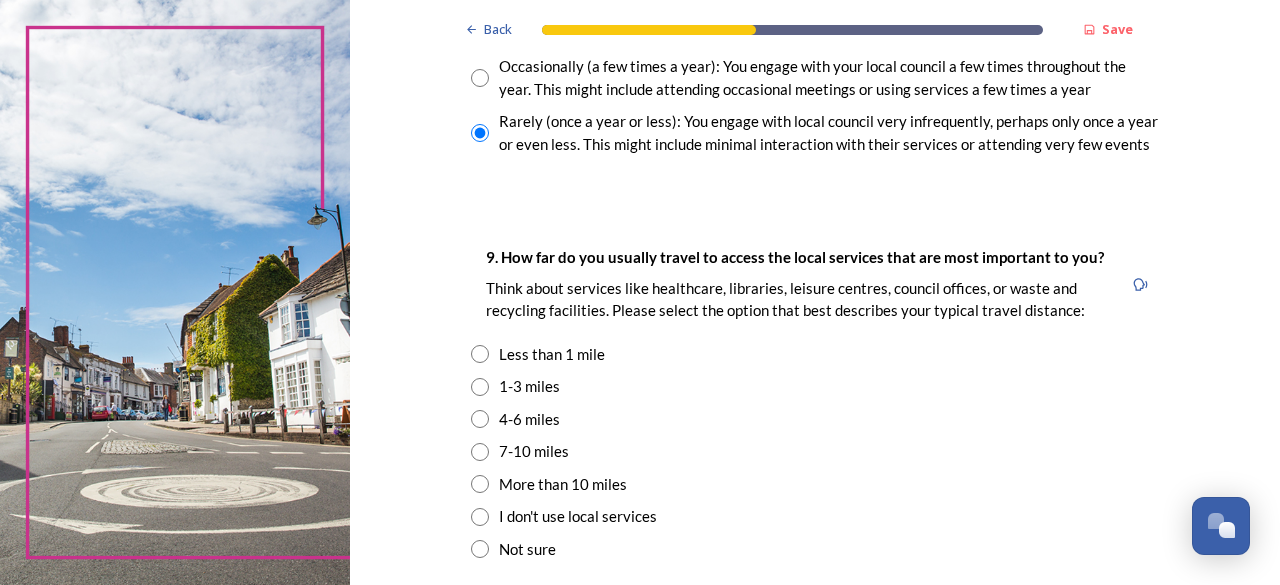 click at bounding box center (480, 419) 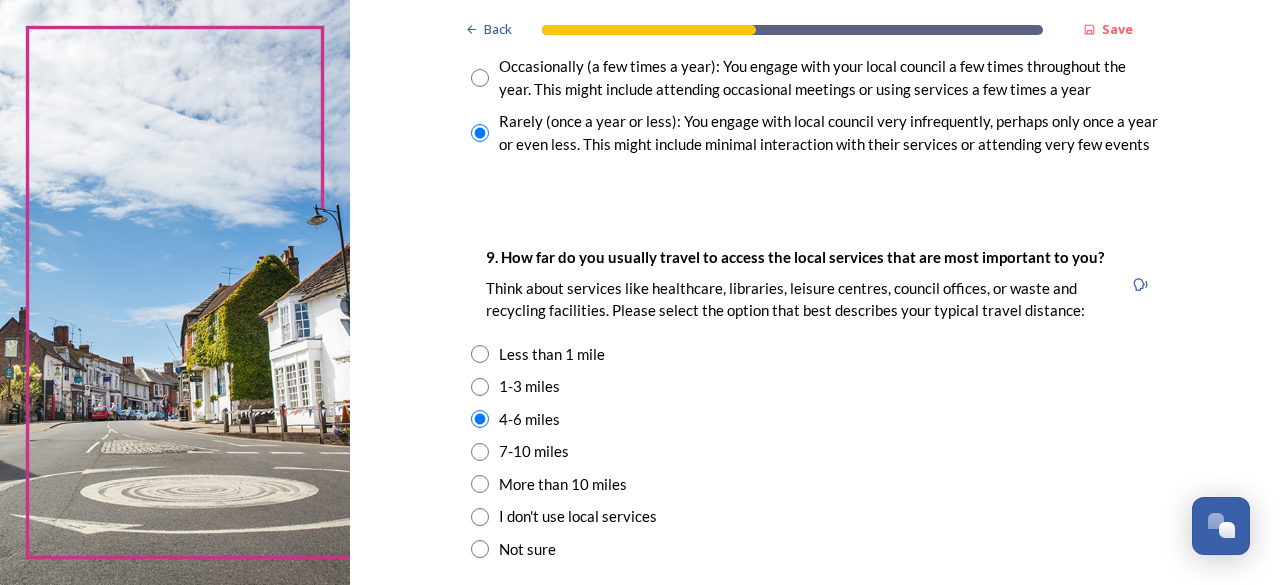 click on "Back Save Your local services 7. Council services will continue, no matter what the local government structure looks like.  ﻿﻿Which of the following council services matter most to you?  You can select up to five options. 0  choice(s) remaining Adult social care   Children's services (such as looked-after children, those with special educational needs or disability, fostering or adoption) Communities (such as public events, activities for young people or families) Council tax collections Economic development (such as support for local businesses, grant funding, supporting local attractions, tourism - encouraging visitors)  Education (such as school admissions, transport, special educational need provision)  Environmental health and licensing (food safety inspections, licences for businesses such as taxis and alcohol, getting rid of pests) Housing and homeless prevention Leisure, sports and cultural facilities (such as leisure centres, theatres, museums) Libraries Parks and green spaces Public safety" at bounding box center (815, -14) 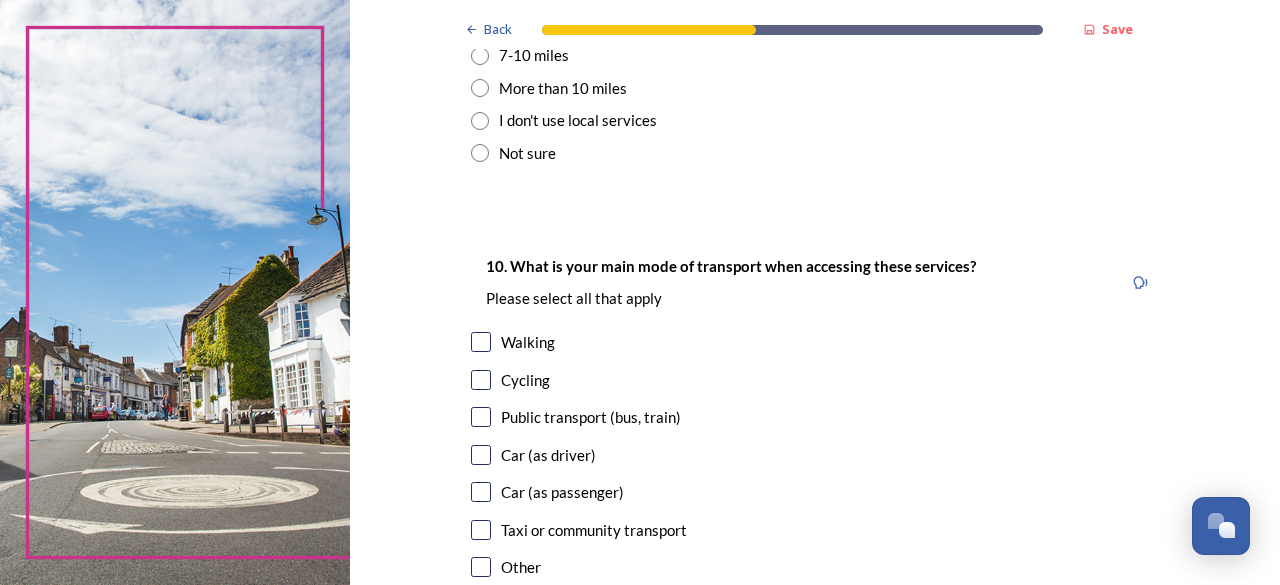 scroll, scrollTop: 1720, scrollLeft: 0, axis: vertical 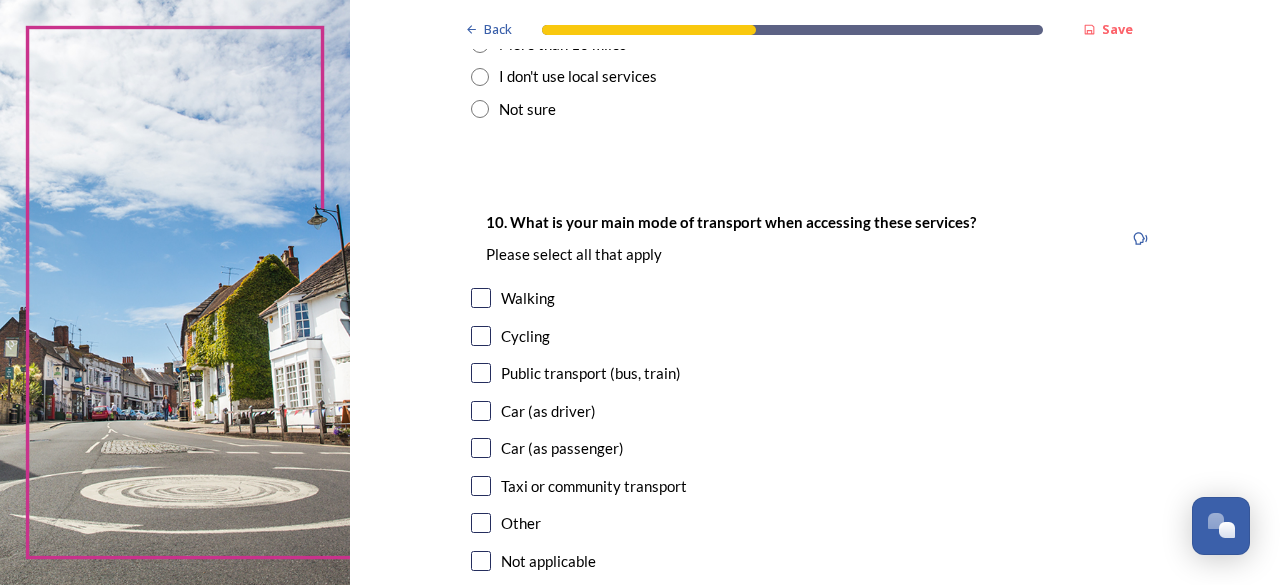 click at bounding box center [481, 298] 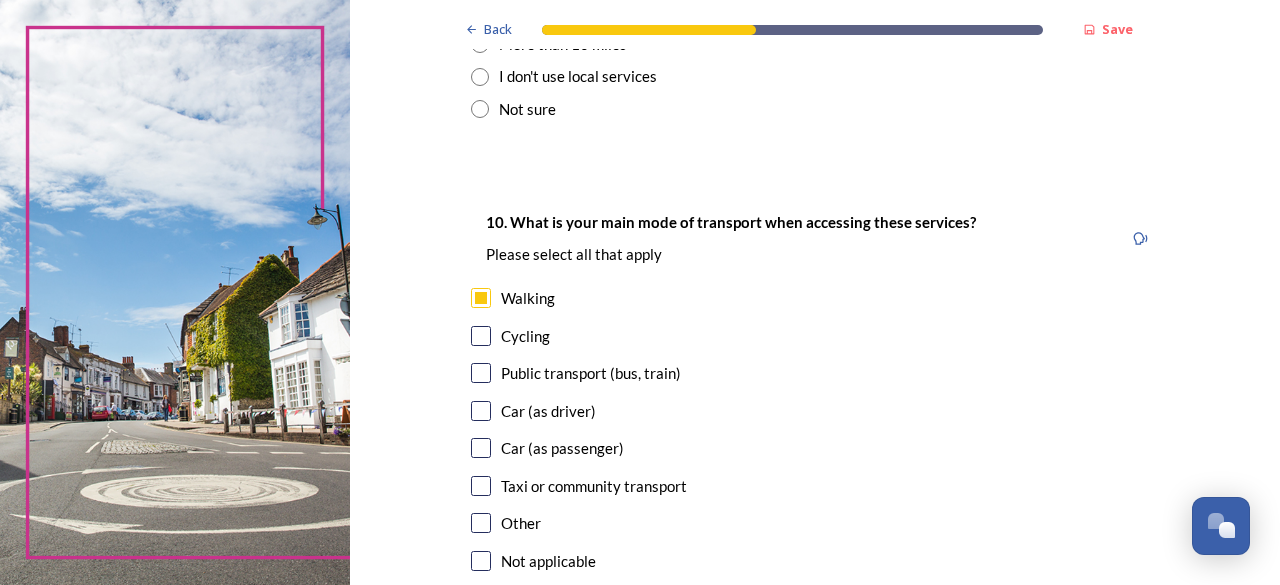 click on "Back Save Your local services 7. Council services will continue, no matter what the local government structure looks like.  ﻿﻿Which of the following council services matter most to you?  You can select up to five options. 0  choice(s) remaining Adult social care   Children's services (such as looked-after children, those with special educational needs or disability, fostering or adoption) Communities (such as public events, activities for young people or families) Council tax collections Economic development (such as support for local businesses, grant funding, supporting local attractions, tourism - encouraging visitors)  Education (such as school admissions, transport, special educational need provision)  Environmental health and licensing (food safety inspections, licences for businesses such as taxis and alcohol, getting rid of pests) Housing and homeless prevention Leisure, sports and cultural facilities (such as leisure centres, theatres, museums) Libraries Parks and green spaces Public safety" at bounding box center (815, -454) 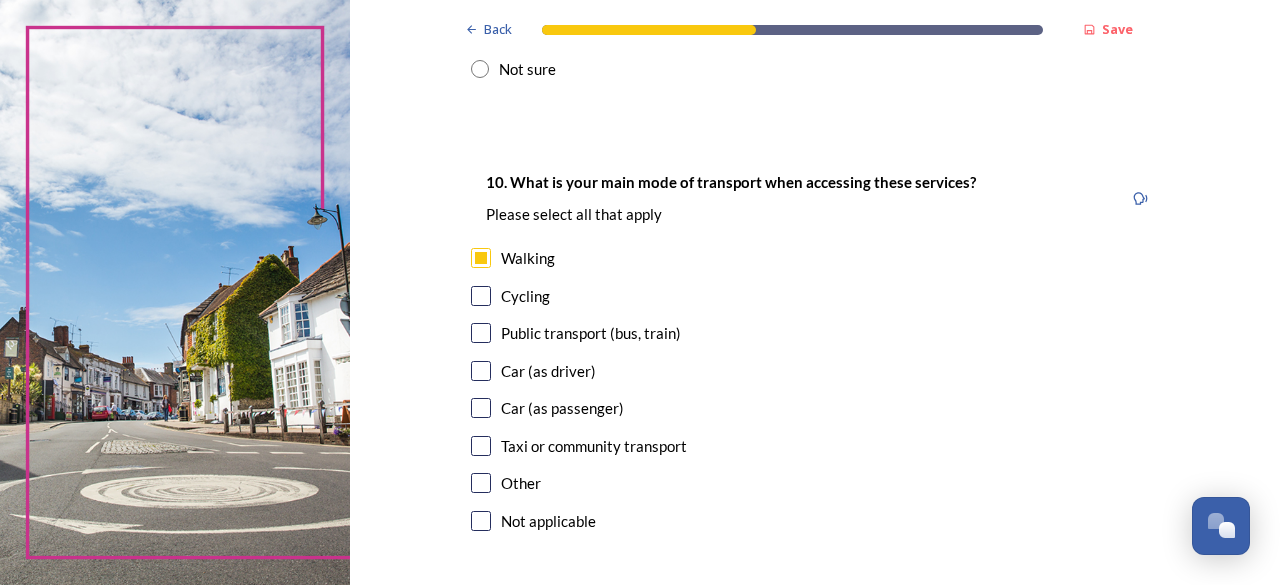 click at bounding box center (481, 408) 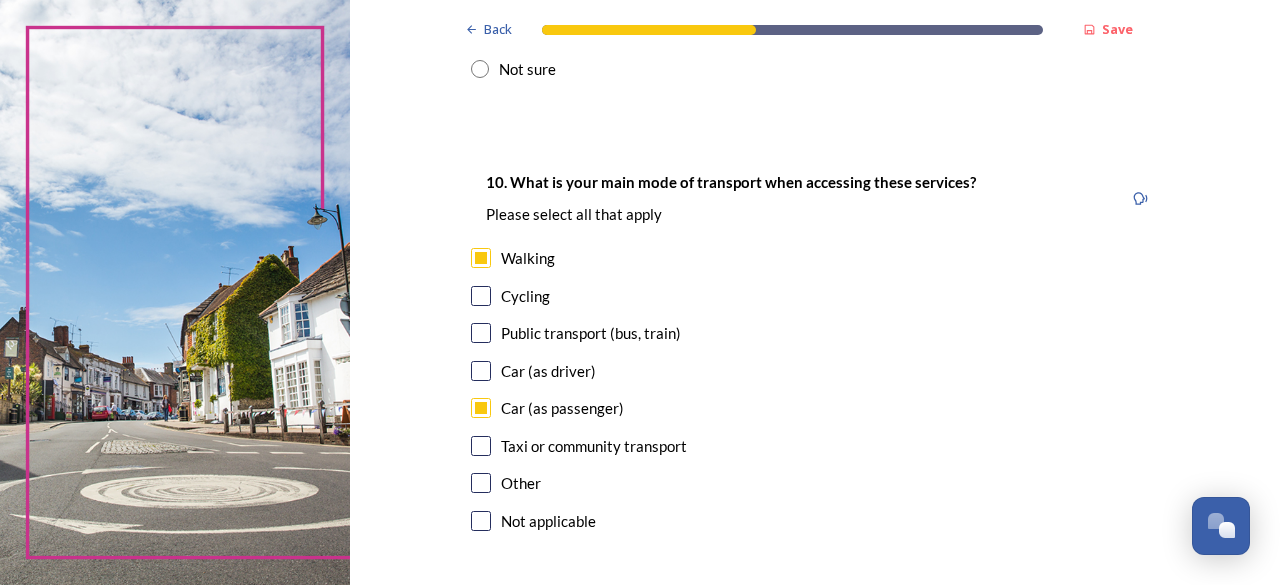click at bounding box center (481, 371) 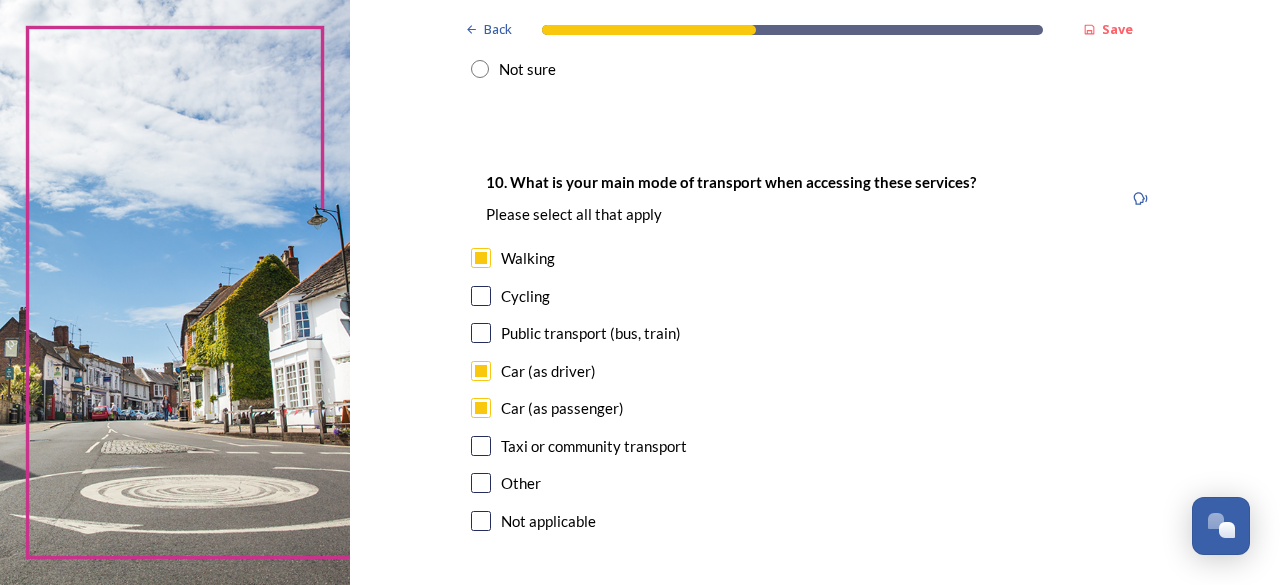 click on "Back Save Your local services 7. Council services will continue, no matter what the local government structure looks like.  ﻿﻿Which of the following council services matter most to you?  You can select up to five options. 0  choice(s) remaining Adult social care   Children's services (such as looked-after children, those with special educational needs or disability, fostering or adoption) Communities (such as public events, activities for young people or families) Council tax collections Economic development (such as support for local businesses, grant funding, supporting local attractions, tourism - encouraging visitors)  Education (such as school admissions, transport, special educational need provision)  Environmental health and licensing (food safety inspections, licences for businesses such as taxis and alcohol, getting rid of pests) Housing and homeless prevention Leisure, sports and cultural facilities (such as leisure centres, theatres, museums) Libraries Parks and green spaces Public safety" at bounding box center (815, -494) 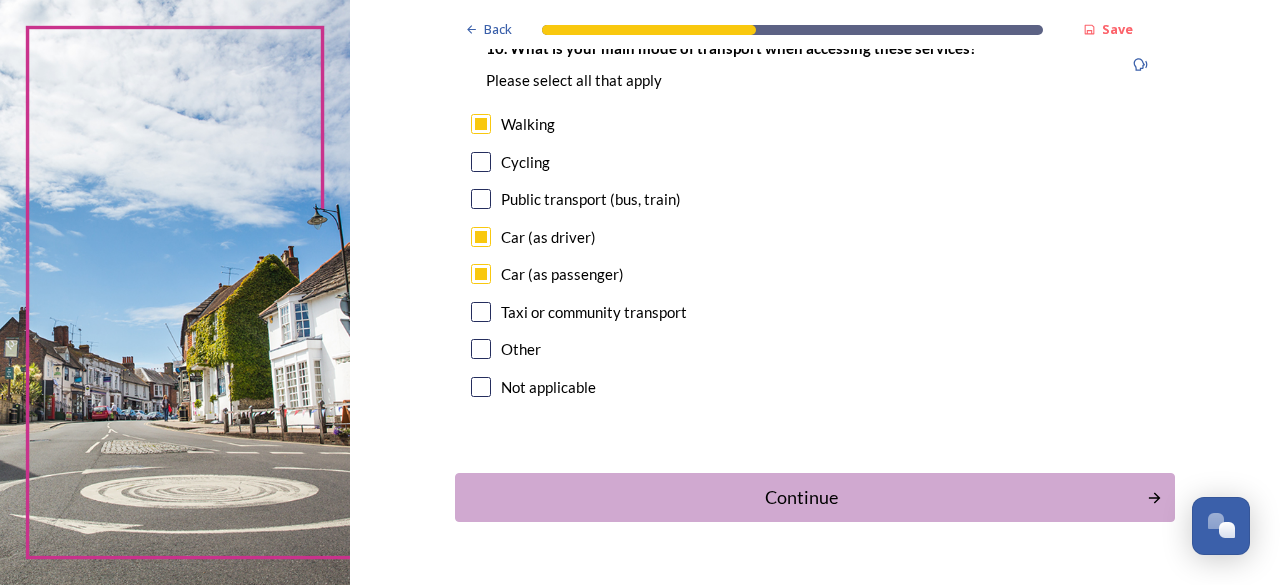 scroll, scrollTop: 1946, scrollLeft: 0, axis: vertical 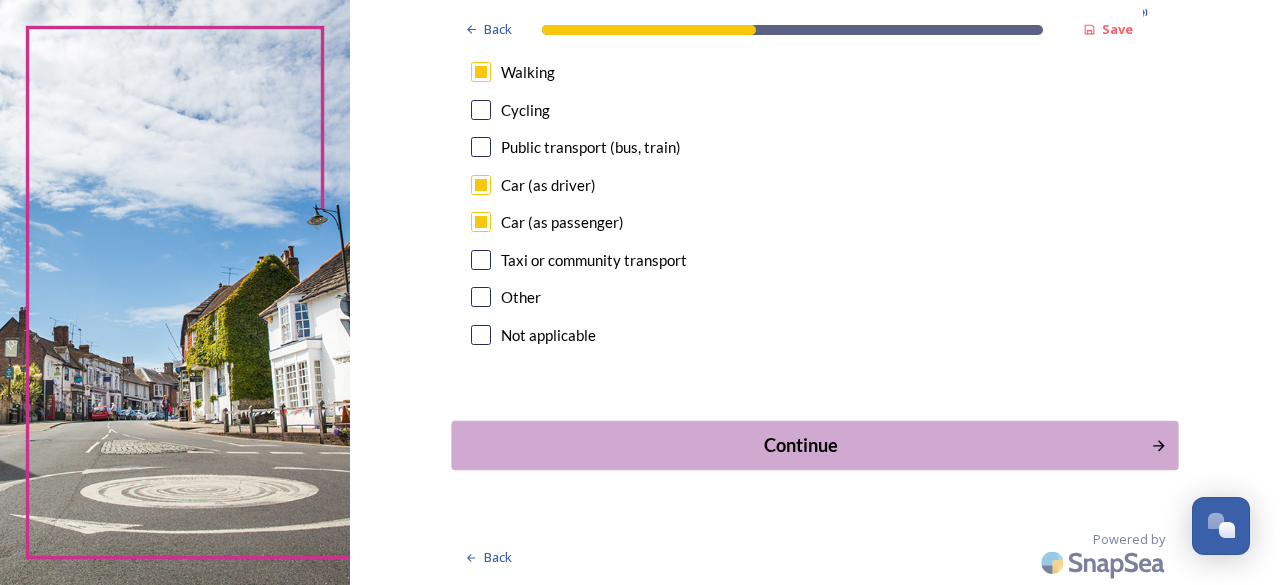 click on "Continue" at bounding box center [800, 445] 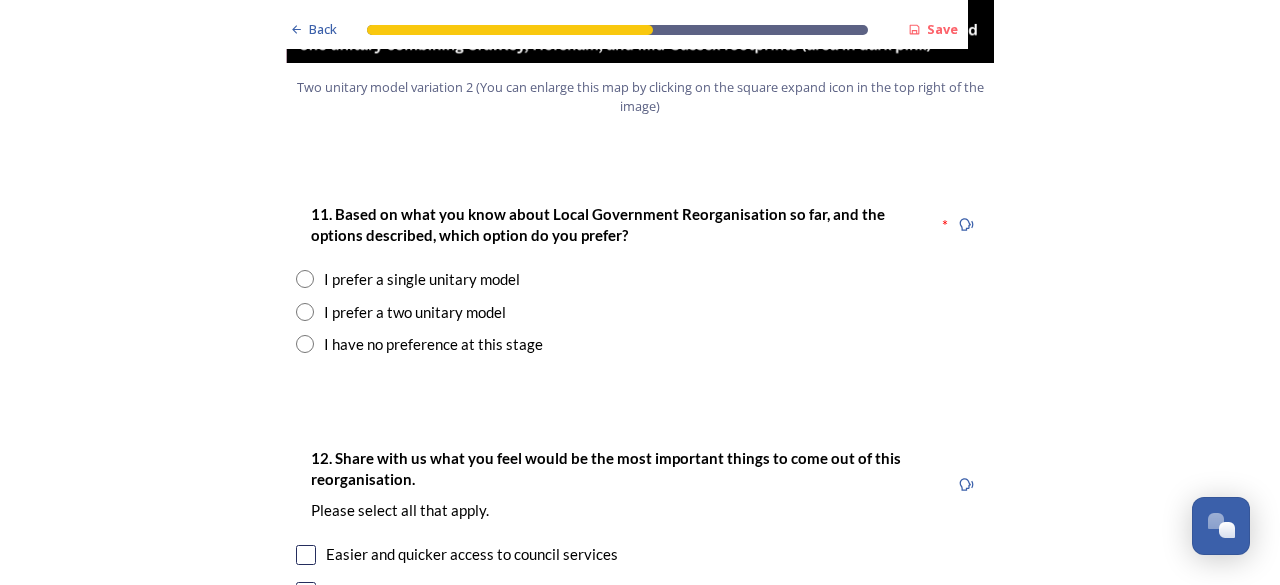 scroll, scrollTop: 2600, scrollLeft: 0, axis: vertical 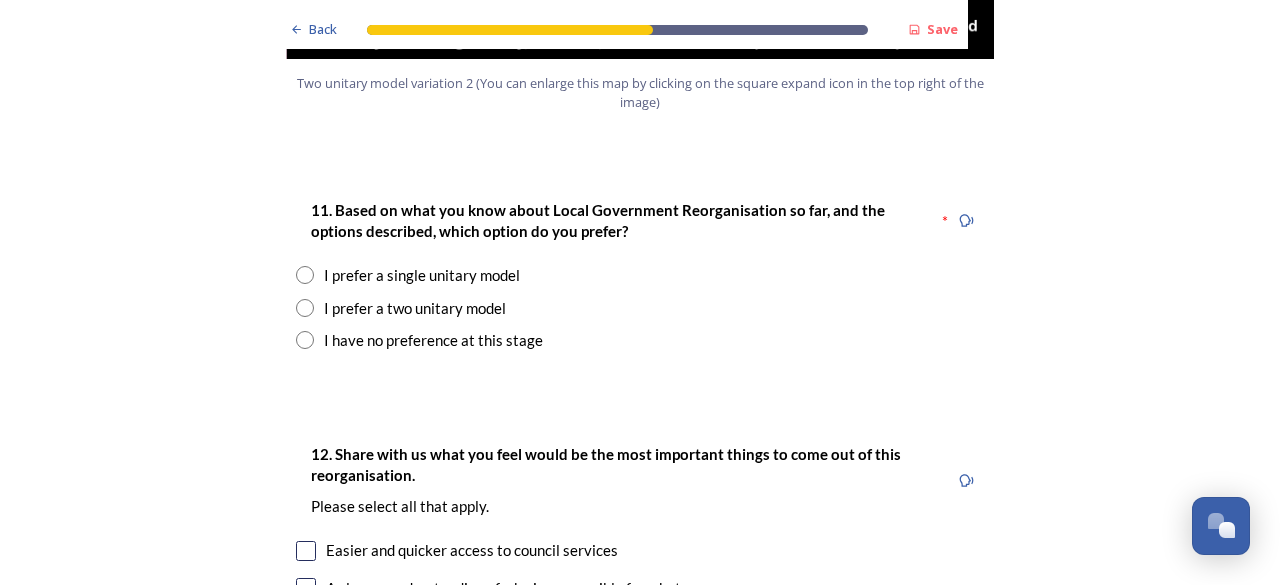 click on "I have no preference at this stage" at bounding box center [640, 340] 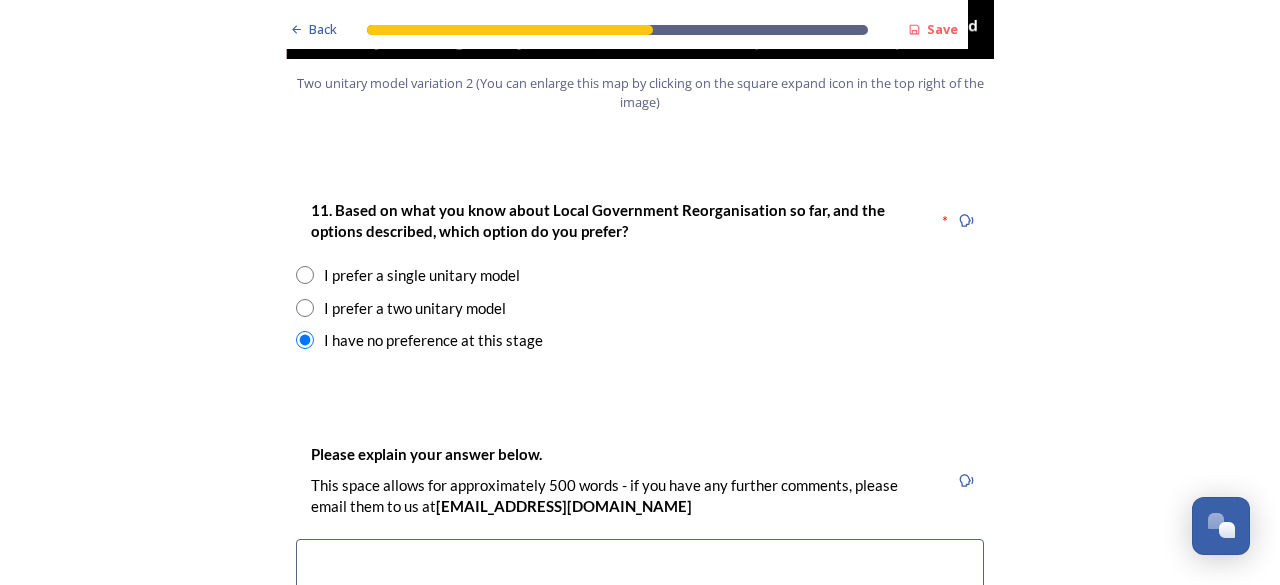 drag, startPoint x: 292, startPoint y: 291, endPoint x: 260, endPoint y: 339, distance: 57.68882 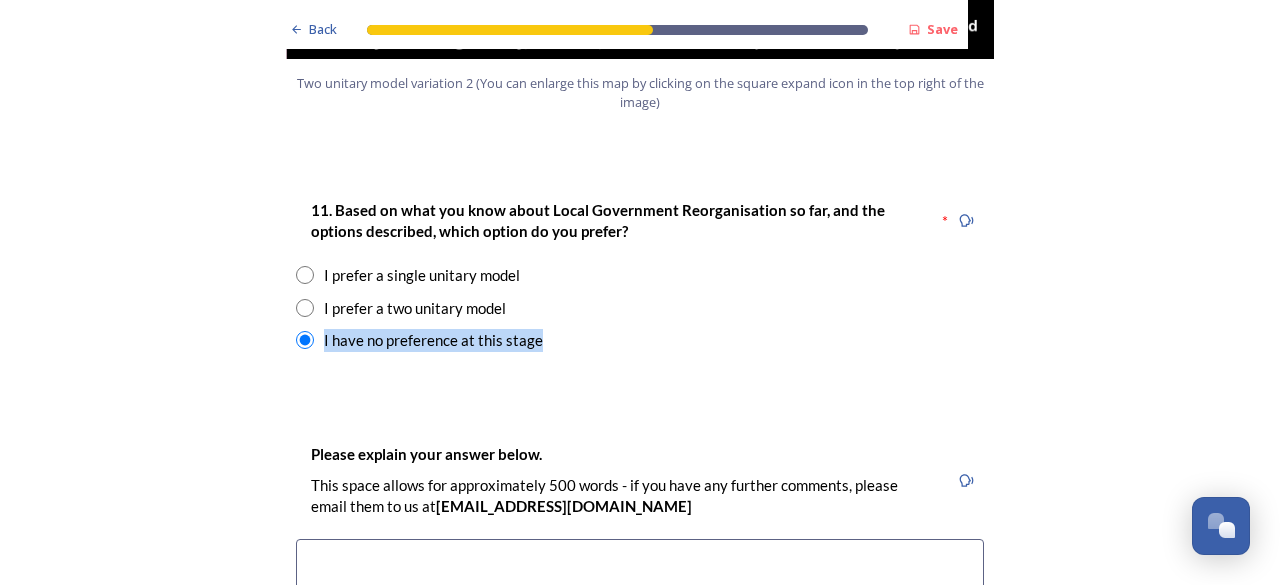 click on "Back Save Prioritising future services As explained on our  Shaping [GEOGRAPHIC_DATA] hub , Local Government Reorganisation for [GEOGRAPHIC_DATA] means that the county, district and borough councils will be replaced with one, or more than one, single-tier council (referred to as a unitary council) to deliver all your services.  Options currently being explored within [GEOGRAPHIC_DATA] are detailed on our  hub , but map visuals can be found below. A single county unitary , bringing the County Council and all seven District and Borough Councils services together to form a new unitary council for [GEOGRAPHIC_DATA]. Single unitary model (You can enlarge this map by clicking on the square expand icon in the top right of the image) Two unitary option, variation 1  -   one unitary combining Arun, [GEOGRAPHIC_DATA] and Worthing footprints and one unitary combining Adur, [GEOGRAPHIC_DATA], [GEOGRAPHIC_DATA], and Mid-Sussex footprints. Two unitary model variation 1 (You can enlarge this map by clicking on the square expand icon in the top right of the image) * Other 5" at bounding box center (640, 737) 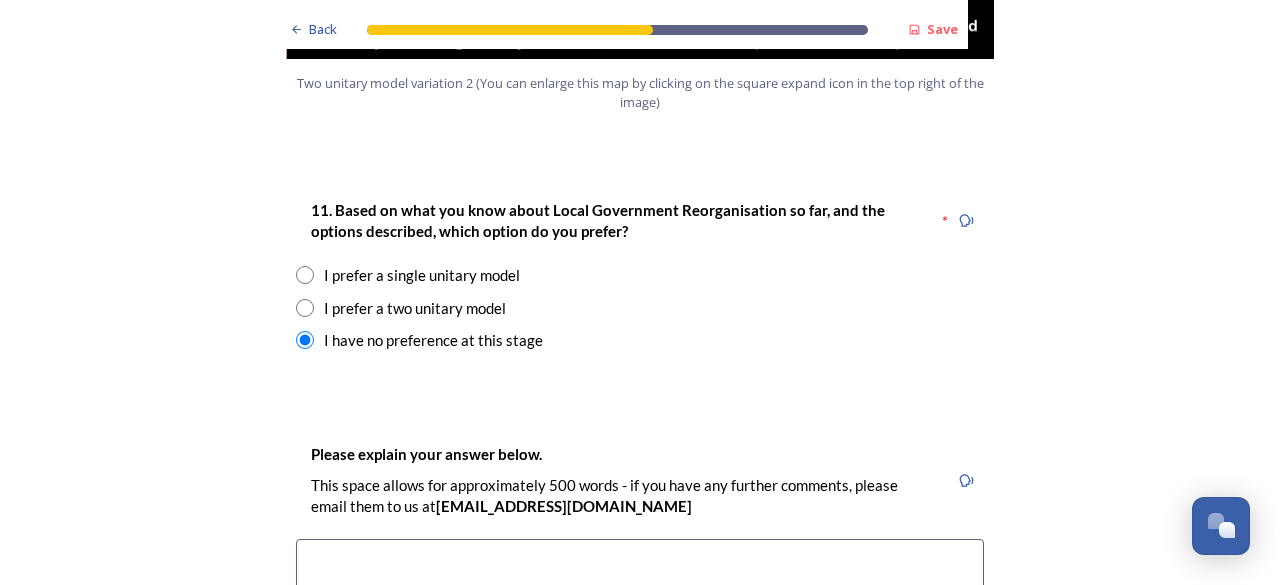 click on "Back Save Prioritising future services As explained on our  Shaping [GEOGRAPHIC_DATA] hub , Local Government Reorganisation for [GEOGRAPHIC_DATA] means that the county, district and borough councils will be replaced with one, or more than one, single-tier council (referred to as a unitary council) to deliver all your services.  Options currently being explored within [GEOGRAPHIC_DATA] are detailed on our  hub , but map visuals can be found below. A single county unitary , bringing the County Council and all seven District and Borough Councils services together to form a new unitary council for [GEOGRAPHIC_DATA]. Single unitary model (You can enlarge this map by clicking on the square expand icon in the top right of the image) Two unitary option, variation 1  -   one unitary combining Arun, [GEOGRAPHIC_DATA] and Worthing footprints and one unitary combining Adur, [GEOGRAPHIC_DATA], [GEOGRAPHIC_DATA], and Mid-Sussex footprints. Two unitary model variation 1 (You can enlarge this map by clicking on the square expand icon in the top right of the image) * Other 5" at bounding box center (640, 737) 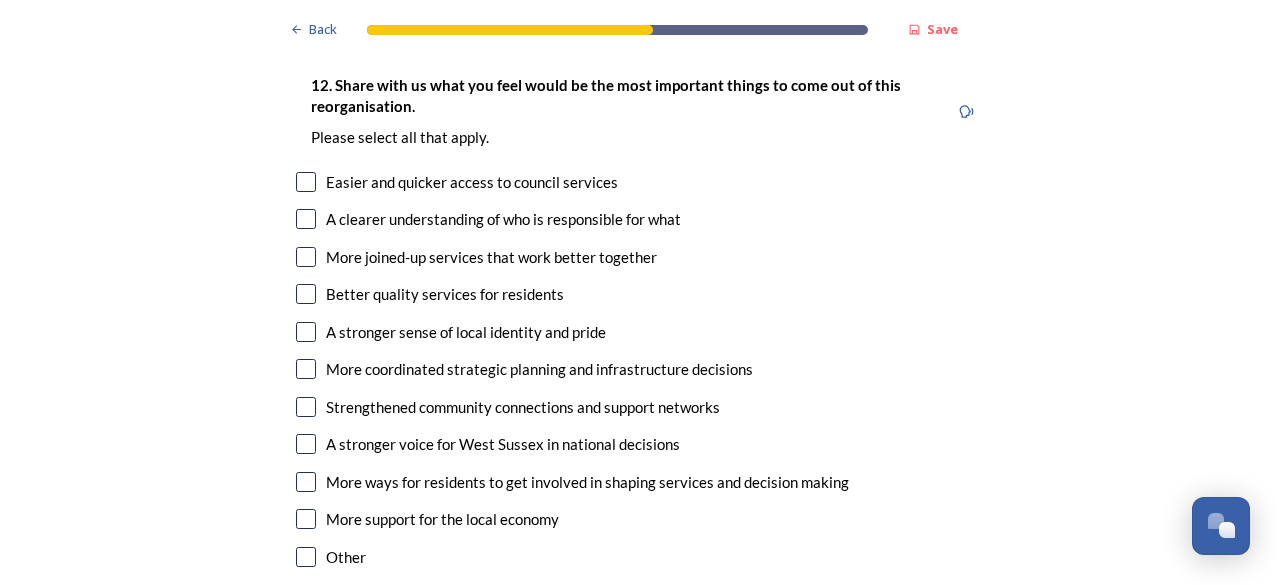 scroll, scrollTop: 3360, scrollLeft: 0, axis: vertical 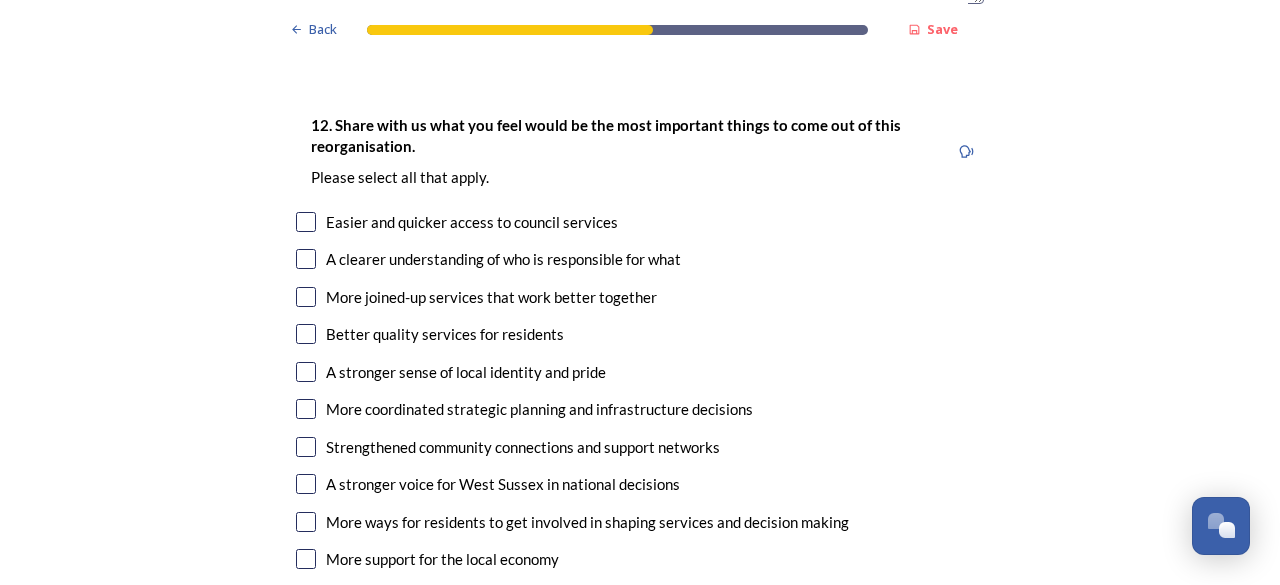 click on "Other" at bounding box center (640, 597) 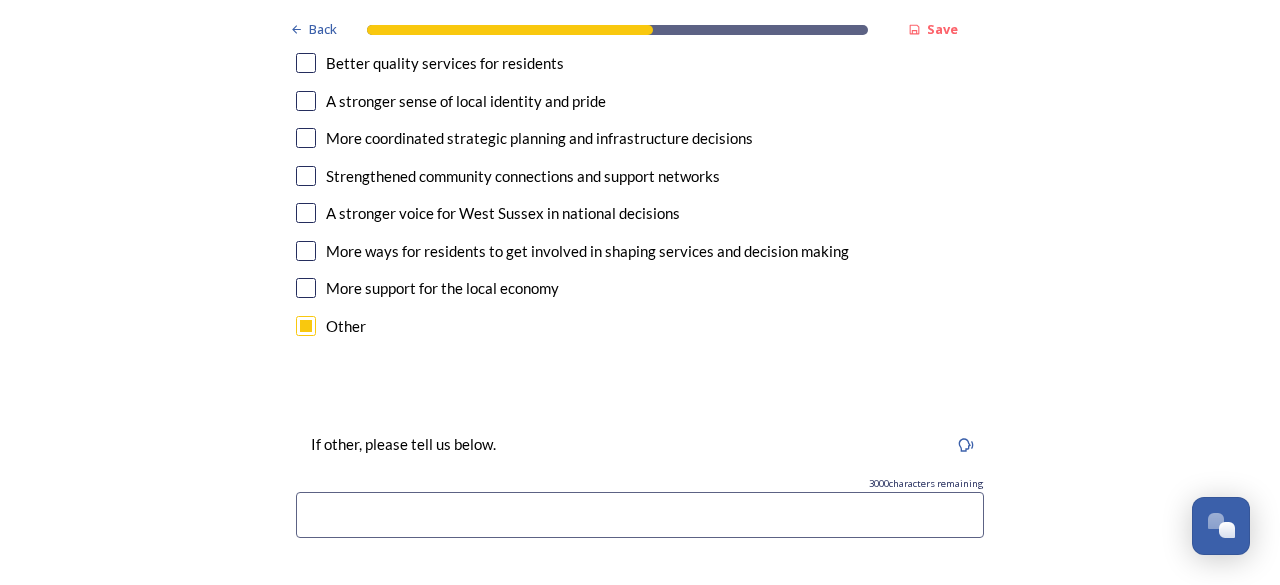scroll, scrollTop: 3640, scrollLeft: 0, axis: vertical 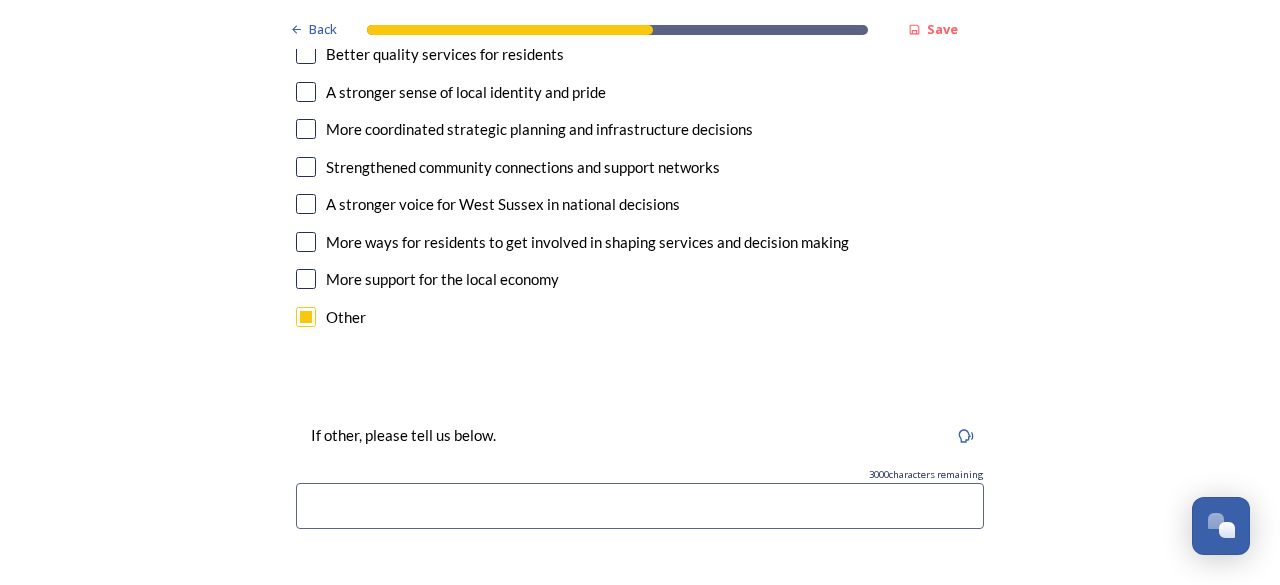 click at bounding box center [640, 506] 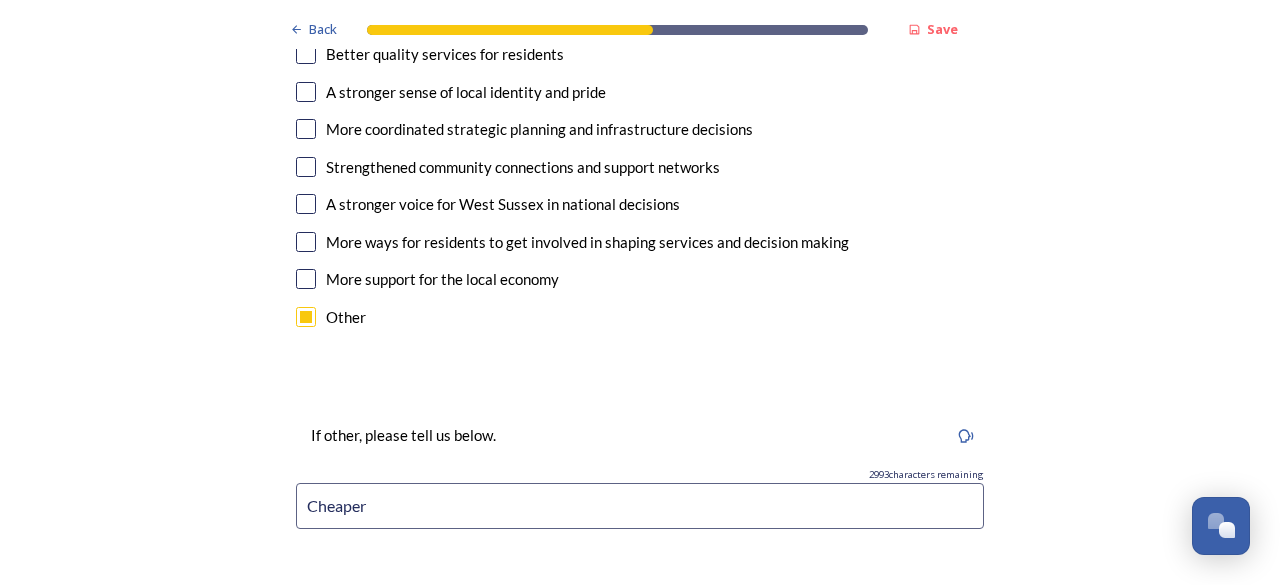 type on "Cheaper" 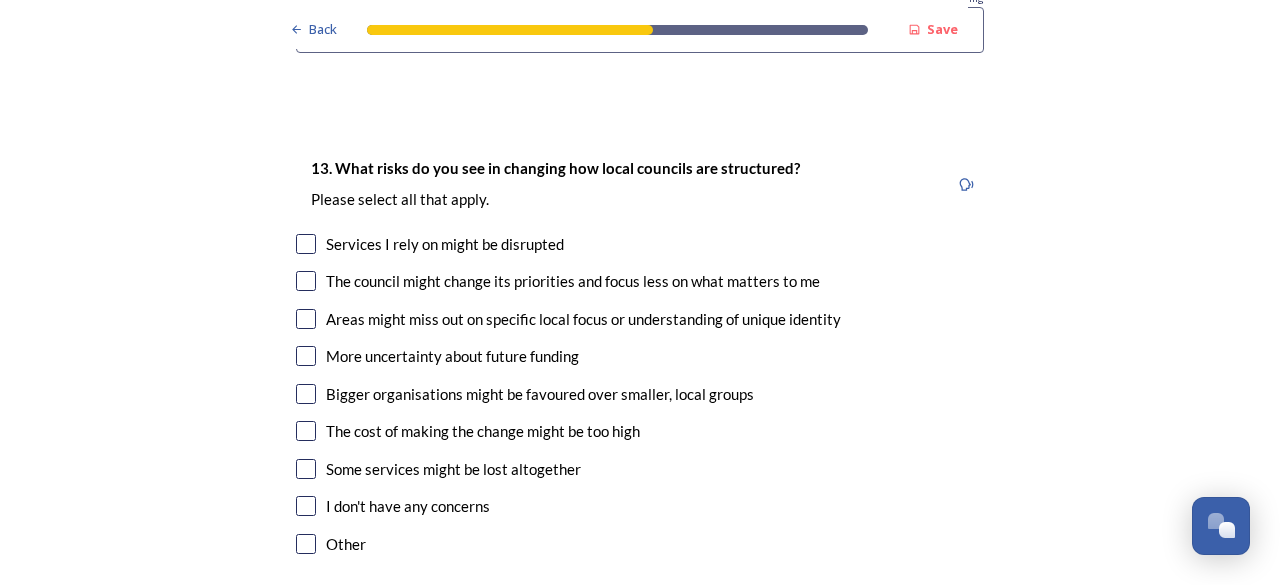 scroll, scrollTop: 4120, scrollLeft: 0, axis: vertical 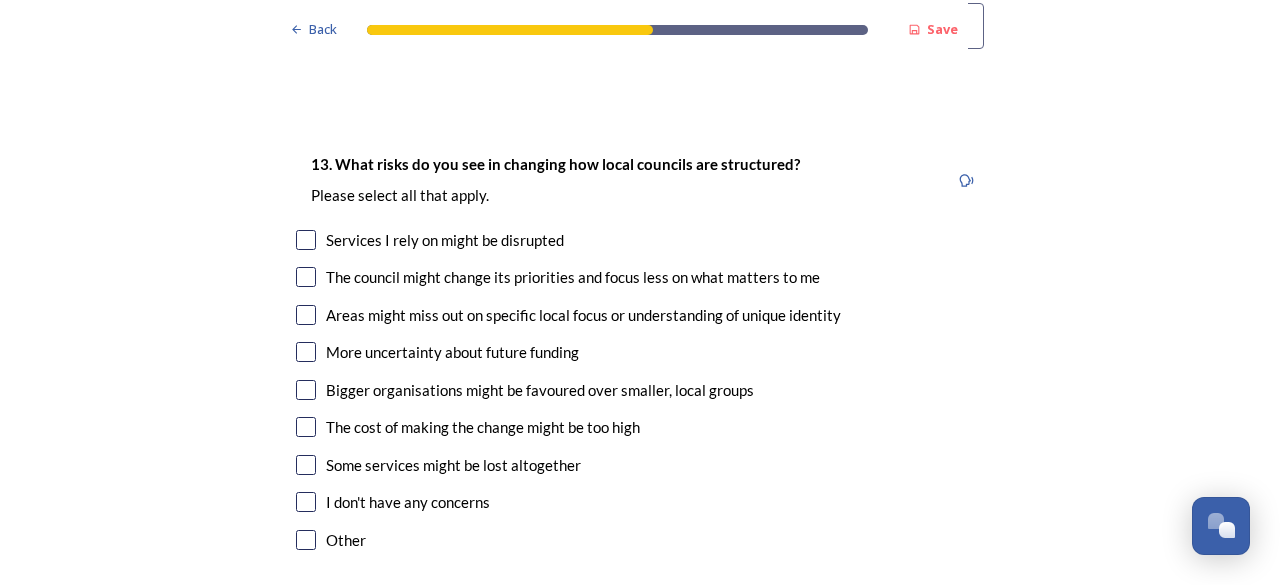 click at bounding box center [306, 352] 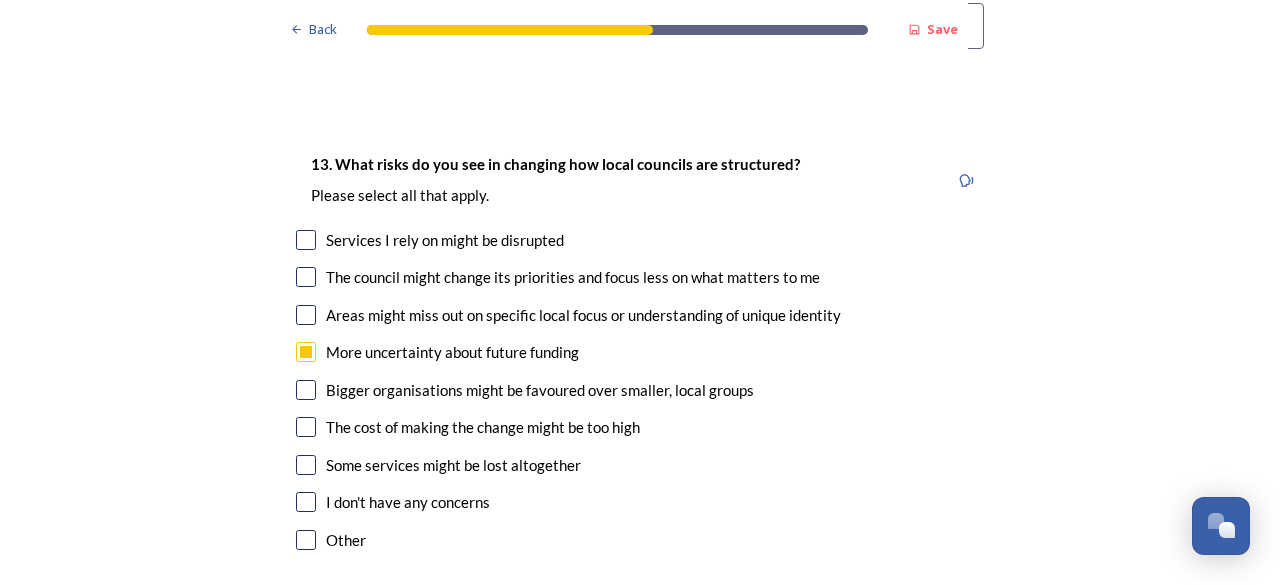 click on "The cost of making the change might be too high" at bounding box center [640, 427] 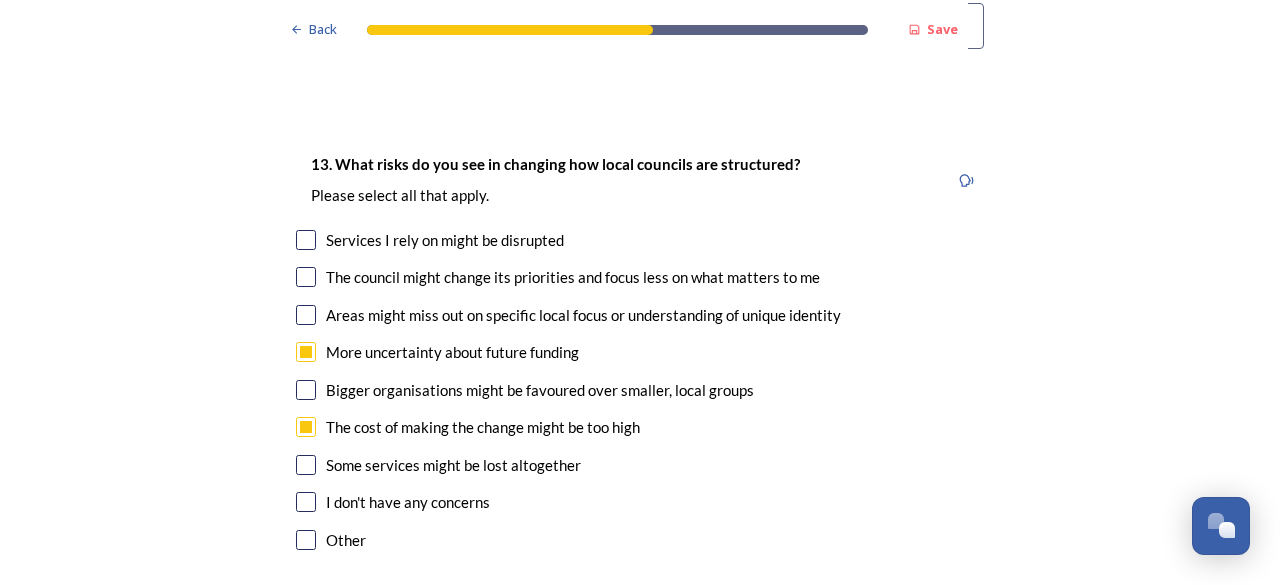 checkbox on "true" 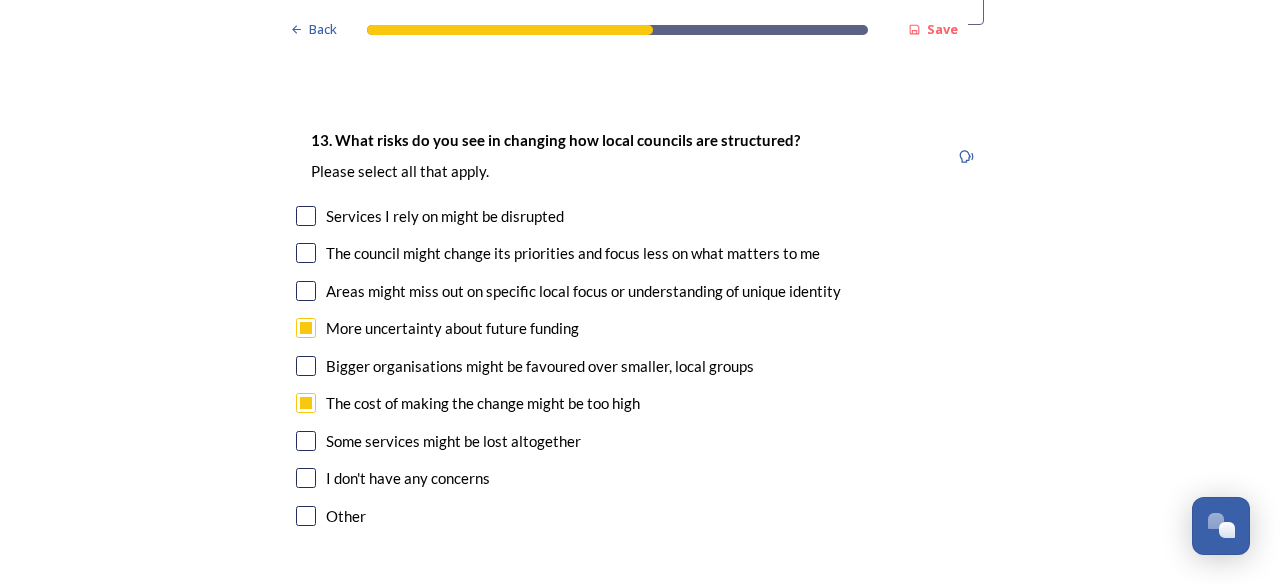 click on "Back Save Prioritising future services As explained on our  Shaping [GEOGRAPHIC_DATA] hub , Local Government Reorganisation for [GEOGRAPHIC_DATA] means that the county, district and borough councils will be replaced with one, or more than one, single-tier council (referred to as a unitary council) to deliver all your services.  Options currently being explored within [GEOGRAPHIC_DATA] are detailed on our  hub , but map visuals can be found below. A single county unitary , bringing the County Council and all seven District and Borough Councils services together to form a new unitary council for [GEOGRAPHIC_DATA]. Single unitary model (You can enlarge this map by clicking on the square expand icon in the top right of the image) Two unitary option, variation 1  -   one unitary combining Arun, [GEOGRAPHIC_DATA] and Worthing footprints and one unitary combining Adur, [GEOGRAPHIC_DATA], [GEOGRAPHIC_DATA], and Mid-Sussex footprints. Two unitary model variation 1 (You can enlarge this map by clicking on the square expand icon in the top right of the image) * Other 5" at bounding box center (640, -702) 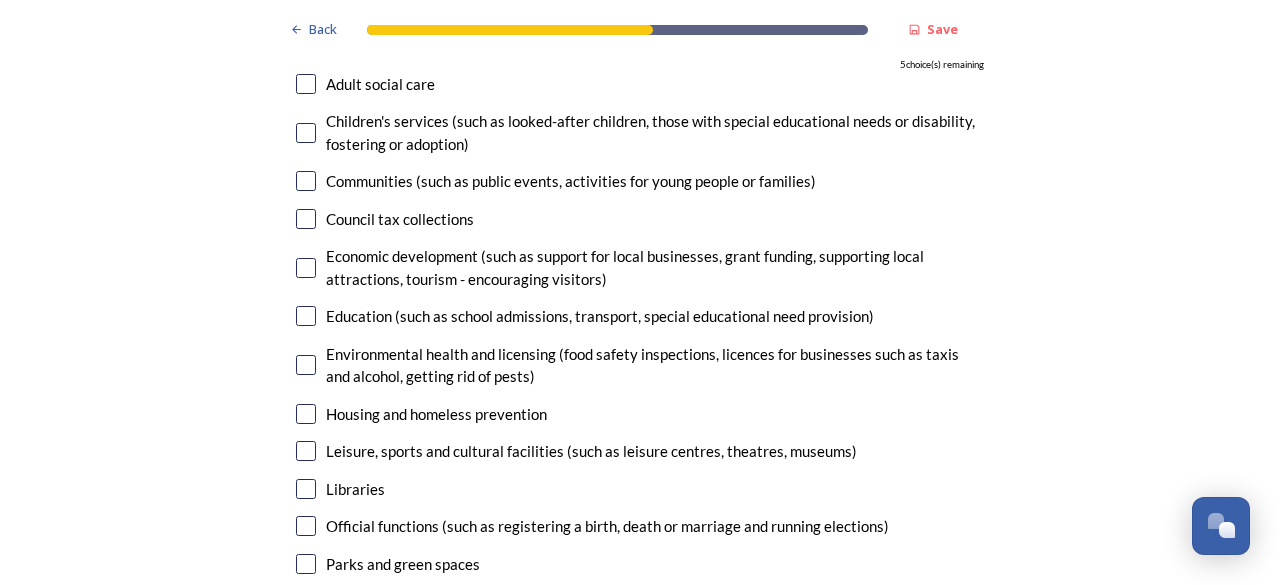 scroll, scrollTop: 4840, scrollLeft: 0, axis: vertical 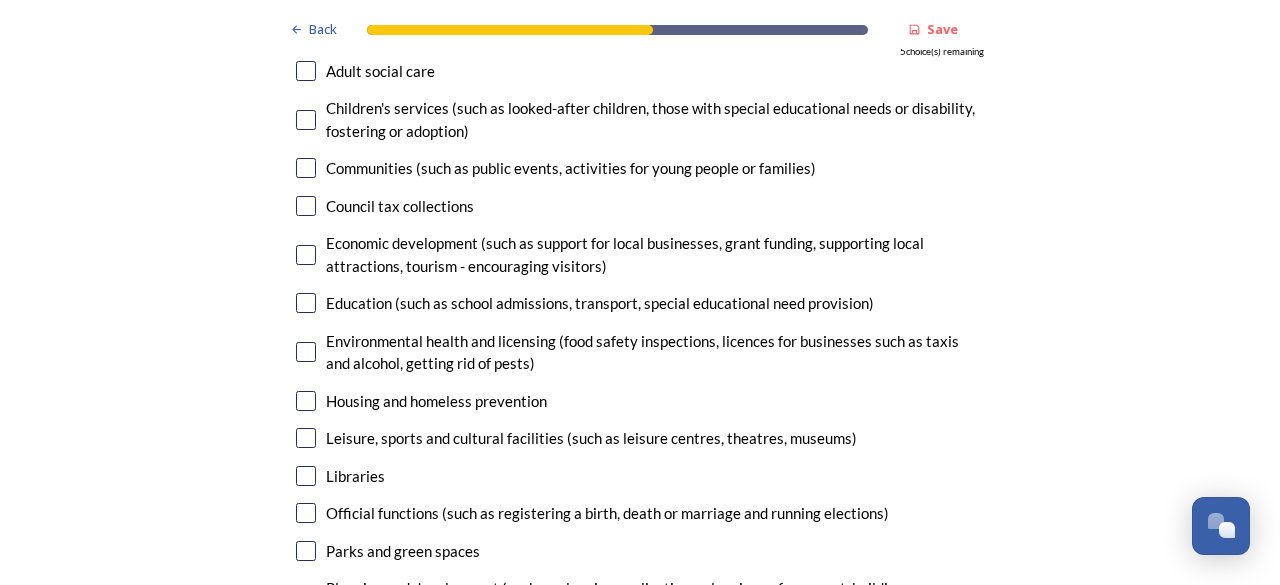 click at bounding box center (306, 476) 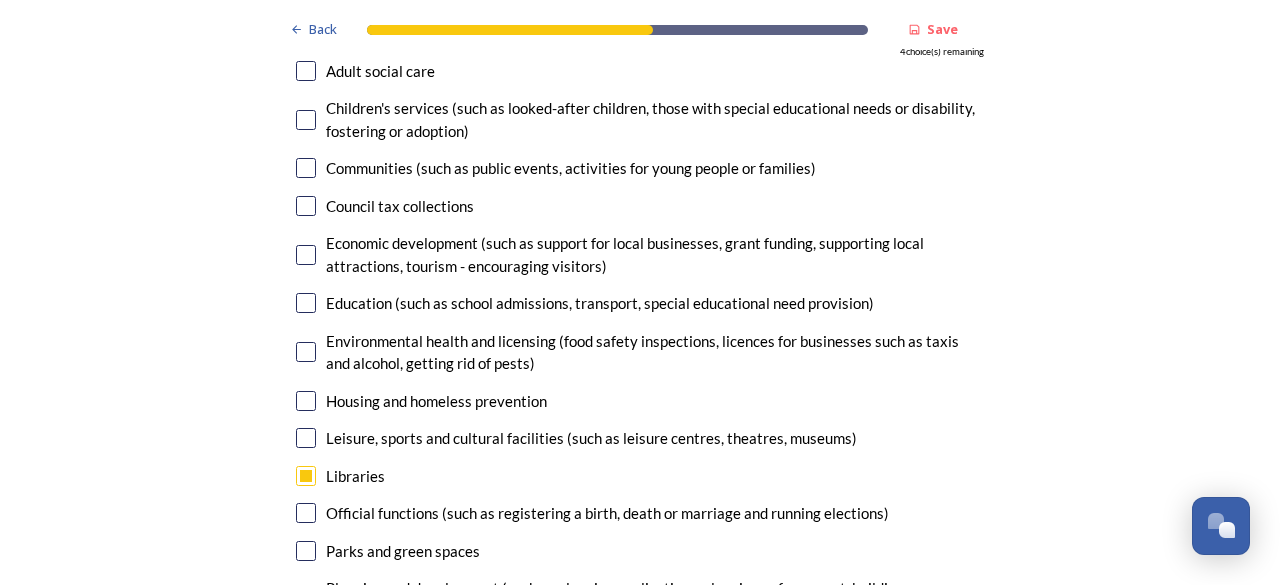click on "Back Save Prioritising future services As explained on our  Shaping [GEOGRAPHIC_DATA] hub , Local Government Reorganisation for [GEOGRAPHIC_DATA] means that the county, district and borough councils will be replaced with one, or more than one, single-tier council (referred to as a unitary council) to deliver all your services.  Options currently being explored within [GEOGRAPHIC_DATA] are detailed on our  hub , but map visuals can be found below. A single county unitary , bringing the County Council and all seven District and Borough Councils services together to form a new unitary council for [GEOGRAPHIC_DATA]. Single unitary model (You can enlarge this map by clicking on the square expand icon in the top right of the image) Two unitary option, variation 1  -   one unitary combining Arun, [GEOGRAPHIC_DATA] and Worthing footprints and one unitary combining Adur, [GEOGRAPHIC_DATA], [GEOGRAPHIC_DATA], and Mid-Sussex footprints. Two unitary model variation 1 (You can enlarge this map by clicking on the square expand icon in the top right of the image) * Other 4" at bounding box center [640, -1398] 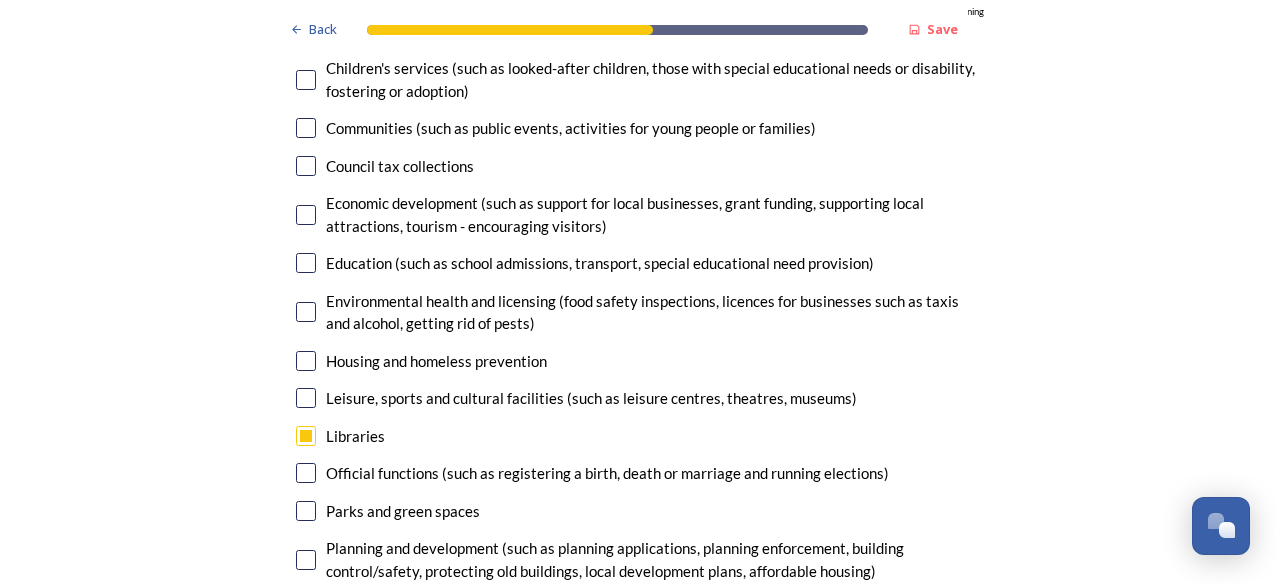 scroll, scrollTop: 4920, scrollLeft: 0, axis: vertical 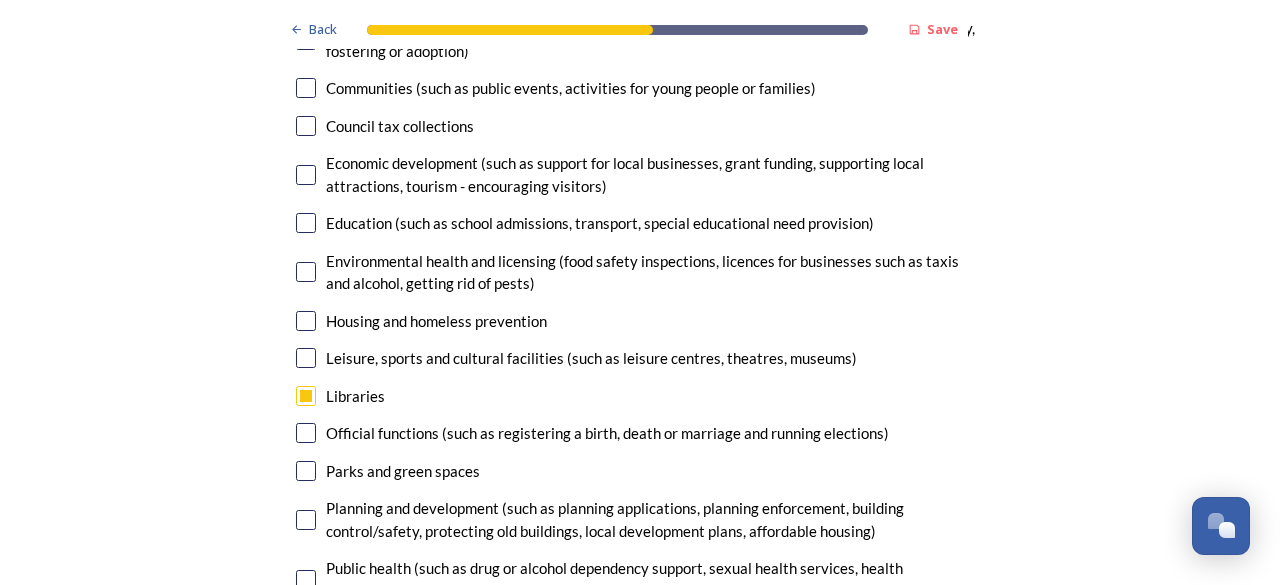 click on "14. Council services will continue, no matter what the local government structure looks like. Here is a list of some of the things that your local councils currently provide. ﻿Which core services do you think would benefit most from integration or simplification?  Please select up to five options. 4  choice(s) remaining Adult social care   Children's services (such as looked-after children, those with special educational needs or disability, fostering or adoption) Communities (such as public events, activities for young people or families)   Council tax collections Economic development (such as support for local businesses, grant funding, supporting local attractions, tourism - encouraging visitors)  Education (such as school admissions, transport, special educational need provision)  Environmental health and licensing (food safety inspections, licences for businesses such as taxis and alcohol, getting rid of pests) Housing and homeless prevention Libraries Parks and green spaces Public safety" at bounding box center [640, 320] 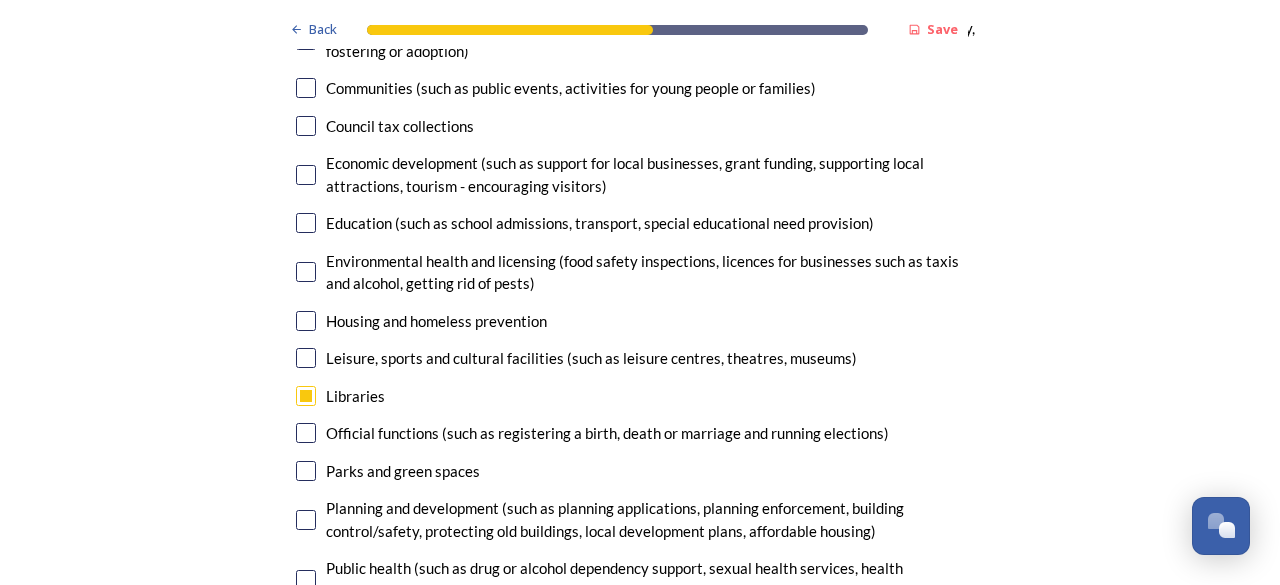 click at bounding box center [306, 471] 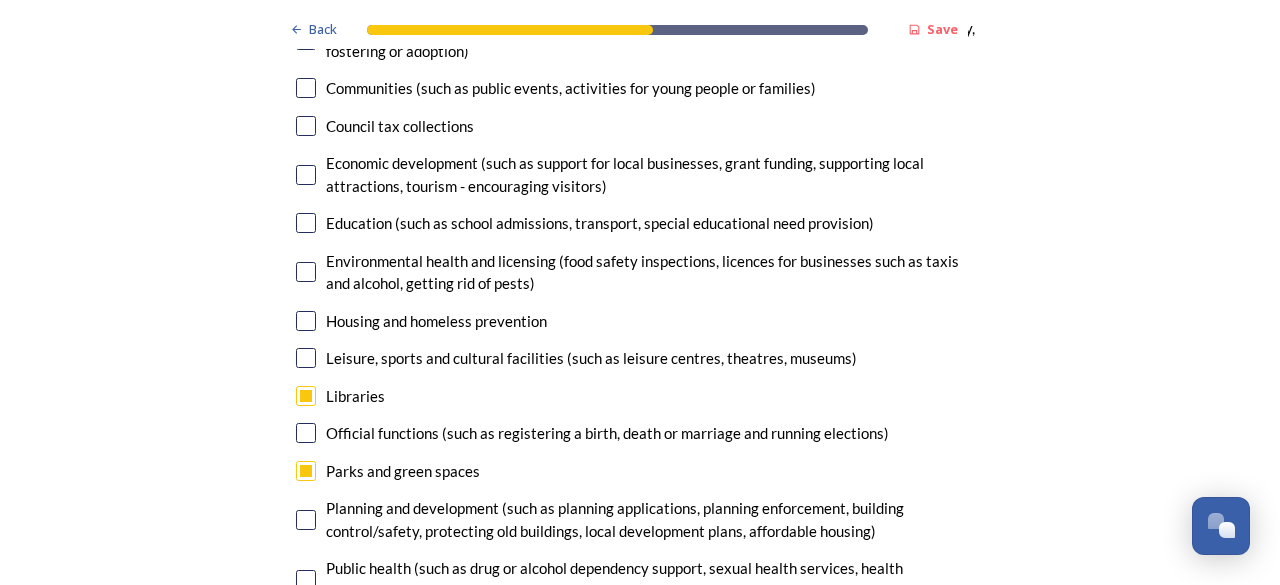 click on "Back Save Prioritising future services As explained on our  Shaping [GEOGRAPHIC_DATA] hub , Local Government Reorganisation for [GEOGRAPHIC_DATA] means that the county, district and borough councils will be replaced with one, or more than one, single-tier council (referred to as a unitary council) to deliver all your services.  Options currently being explored within [GEOGRAPHIC_DATA] are detailed on our  hub , but map visuals can be found below. A single county unitary , bringing the County Council and all seven District and Borough Councils services together to form a new unitary council for [GEOGRAPHIC_DATA]. Single unitary model (You can enlarge this map by clicking on the square expand icon in the top right of the image) Two unitary option, variation 1  -   one unitary combining Arun, [GEOGRAPHIC_DATA] and Worthing footprints and one unitary combining Adur, [GEOGRAPHIC_DATA], [GEOGRAPHIC_DATA], and Mid-Sussex footprints. Two unitary model variation 1 (You can enlarge this map by clicking on the square expand icon in the top right of the image) * Other 3" at bounding box center [640, -1478] 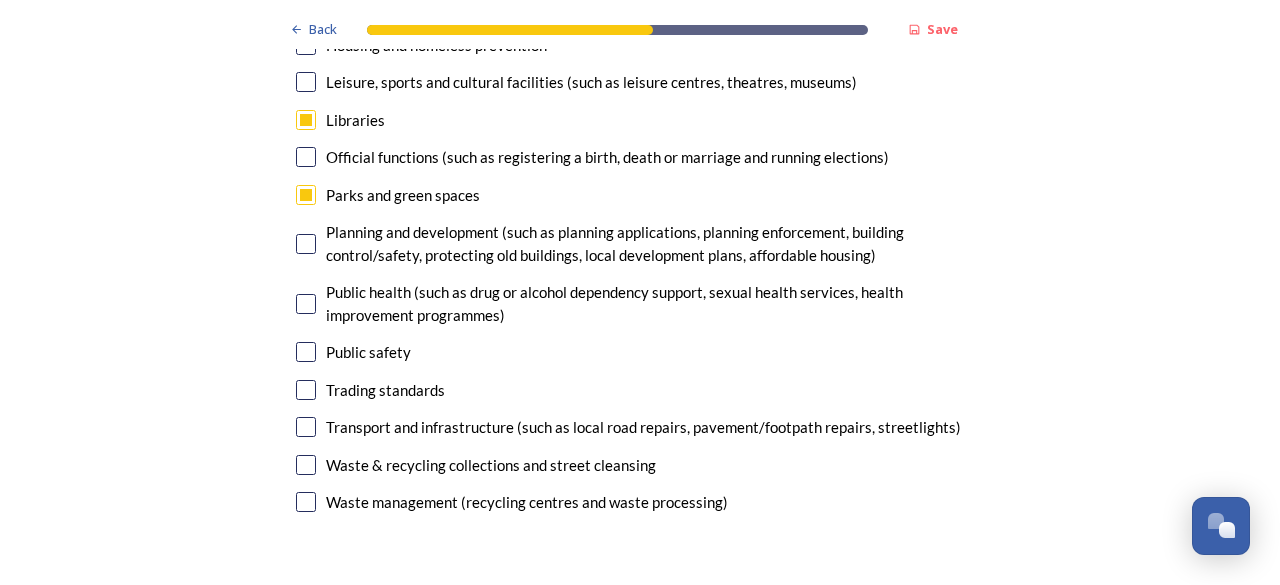scroll, scrollTop: 5200, scrollLeft: 0, axis: vertical 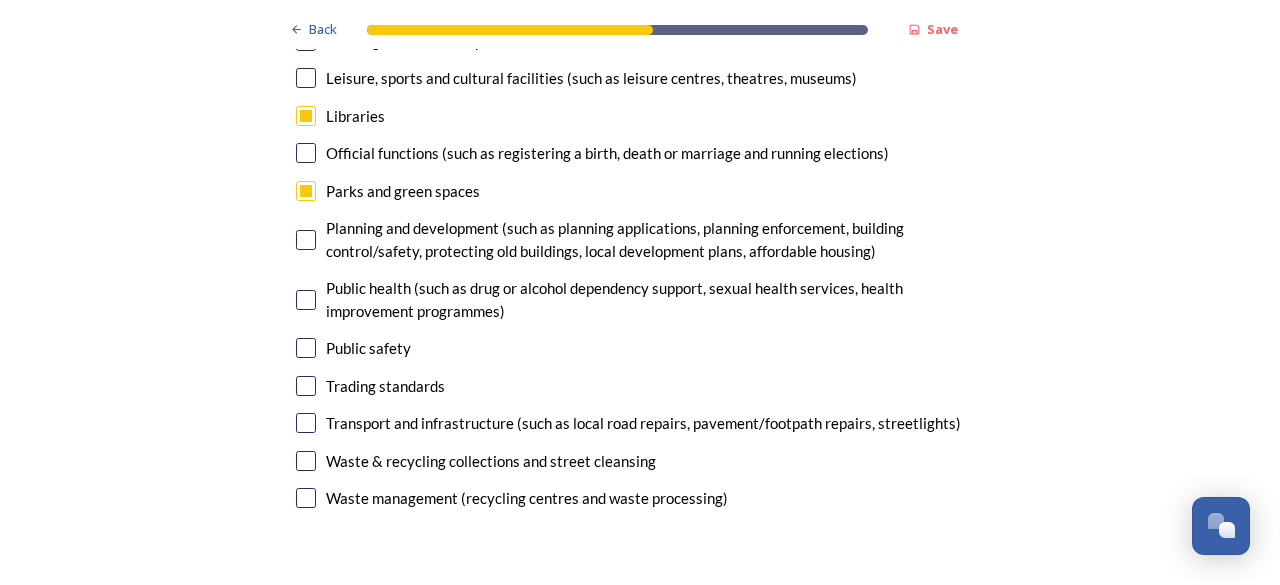 click at bounding box center (306, 461) 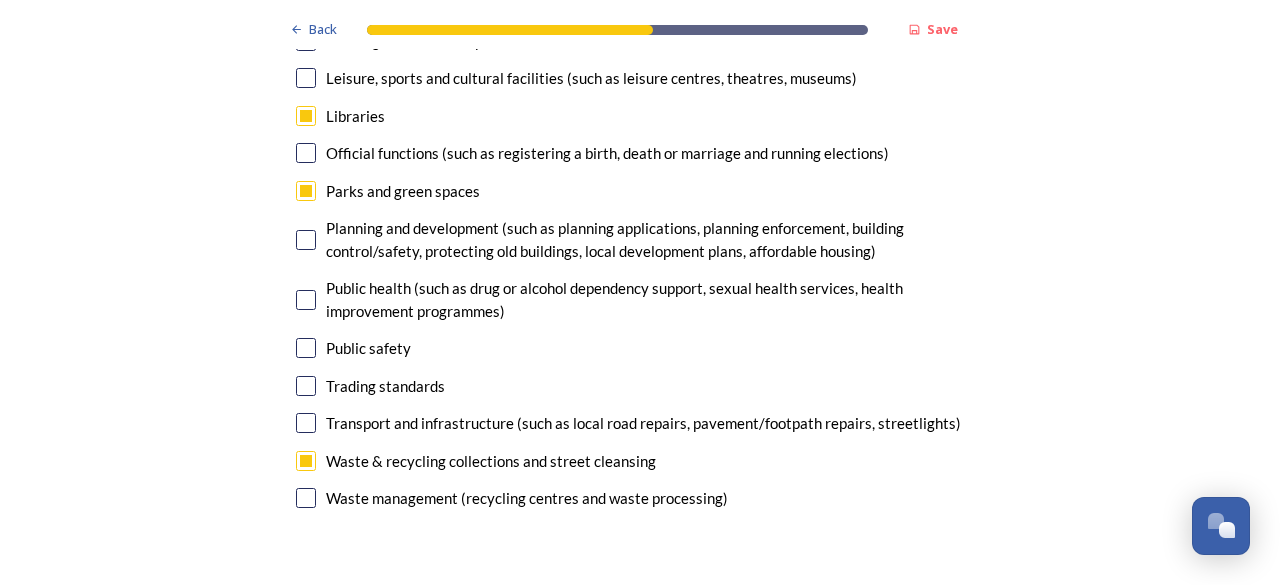 click at bounding box center (306, 498) 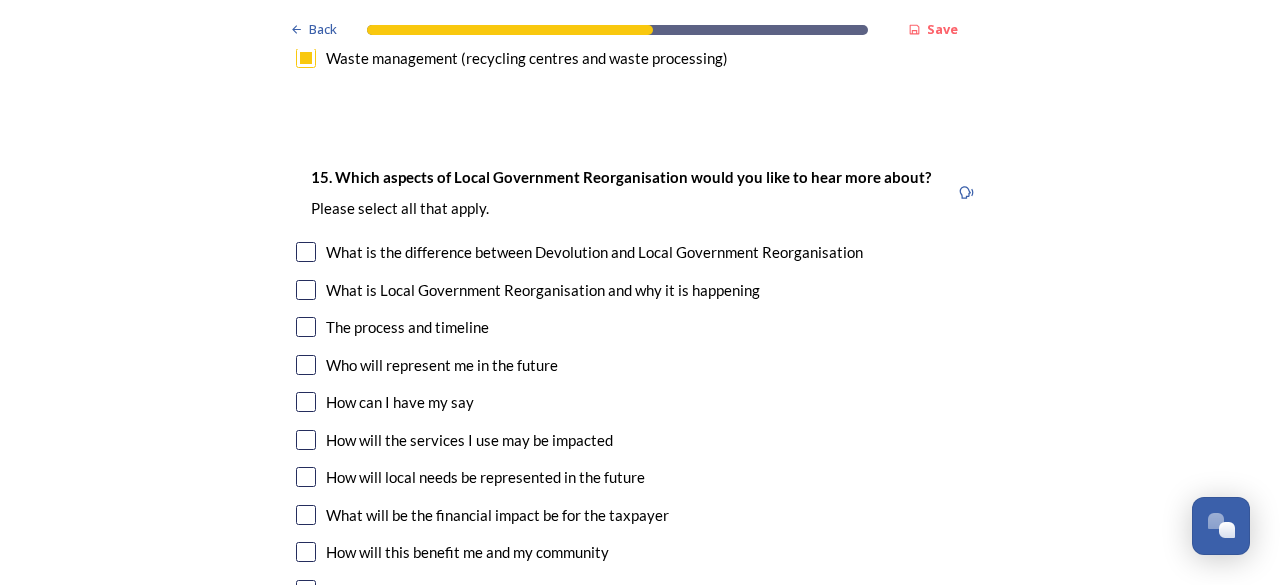 scroll, scrollTop: 5680, scrollLeft: 0, axis: vertical 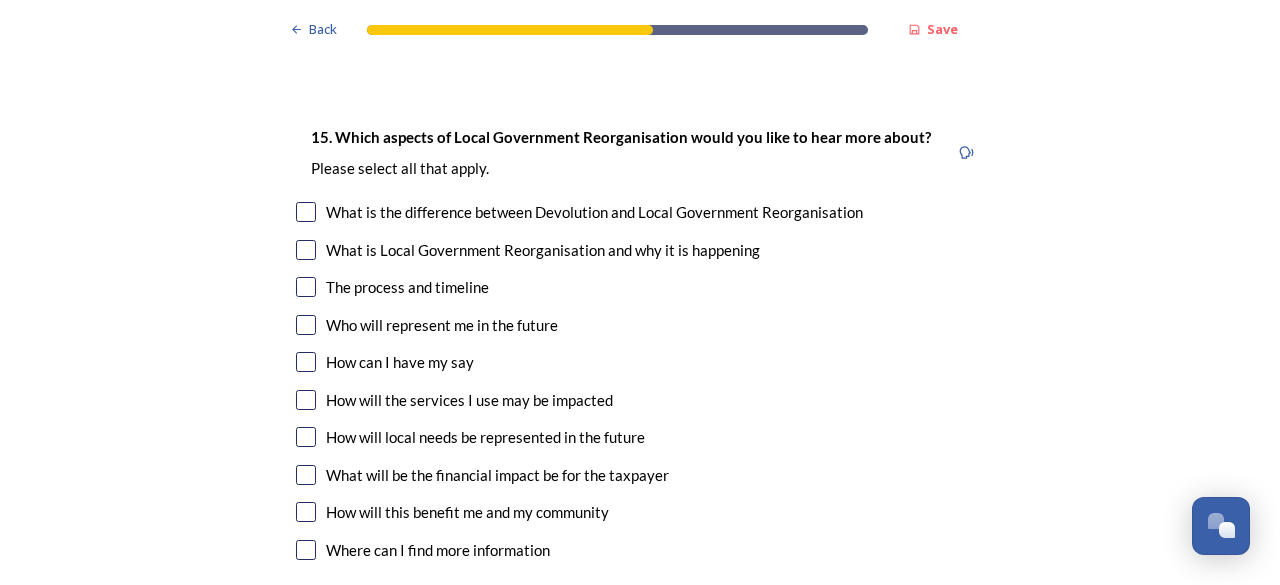 click at bounding box center [306, 512] 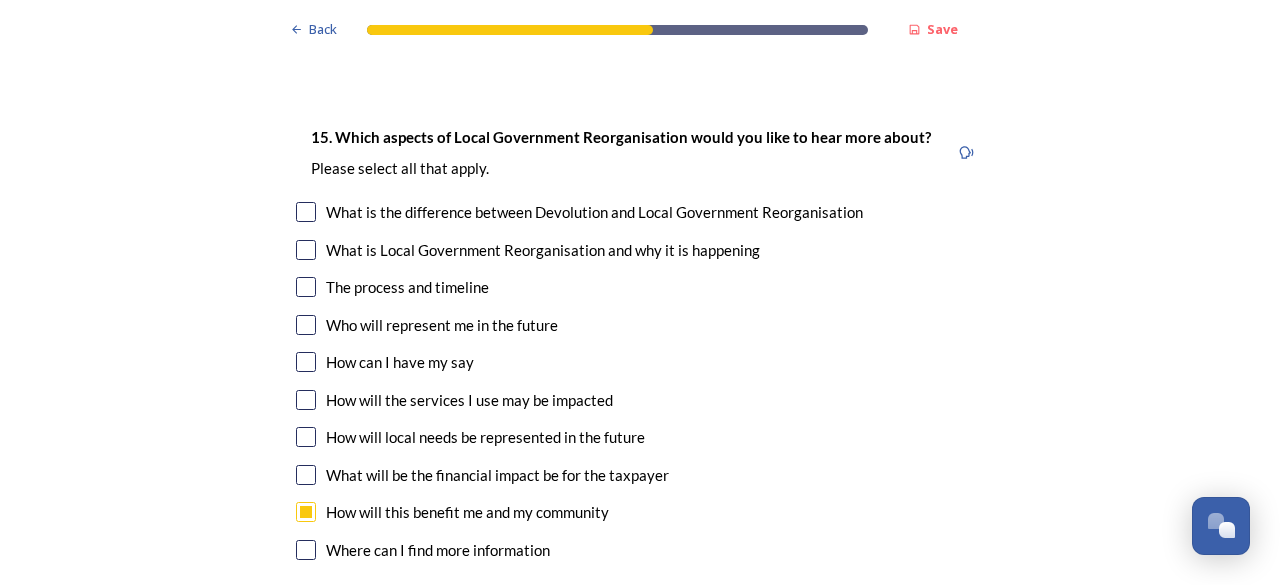 click on "What will be the financial impact be for the taxpayer" at bounding box center (640, 475) 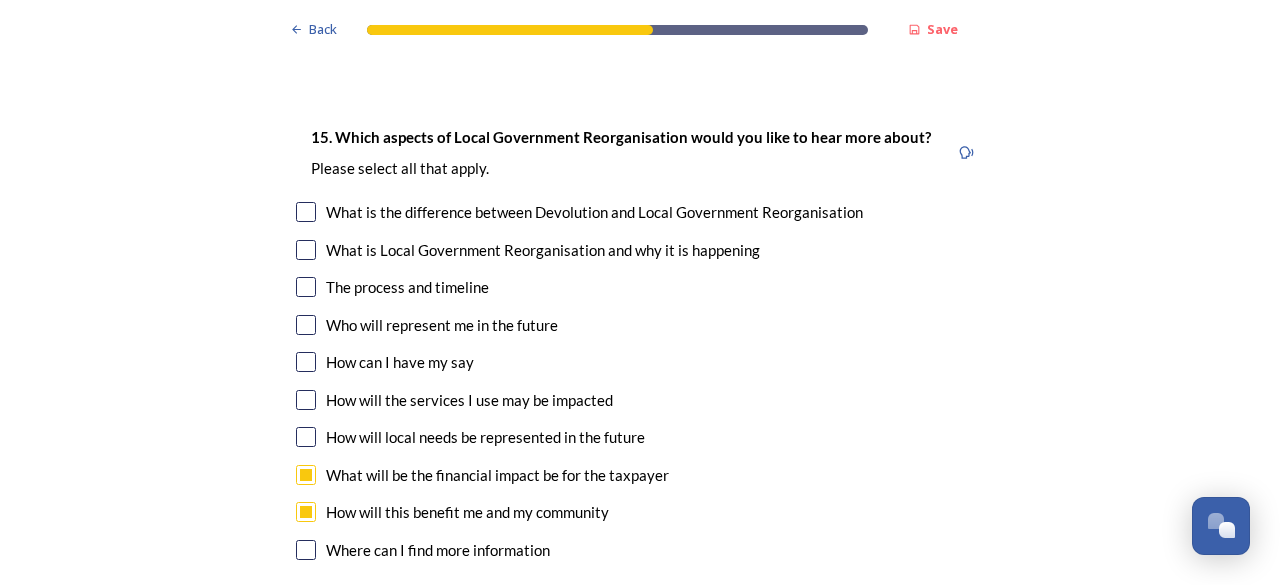 checkbox on "true" 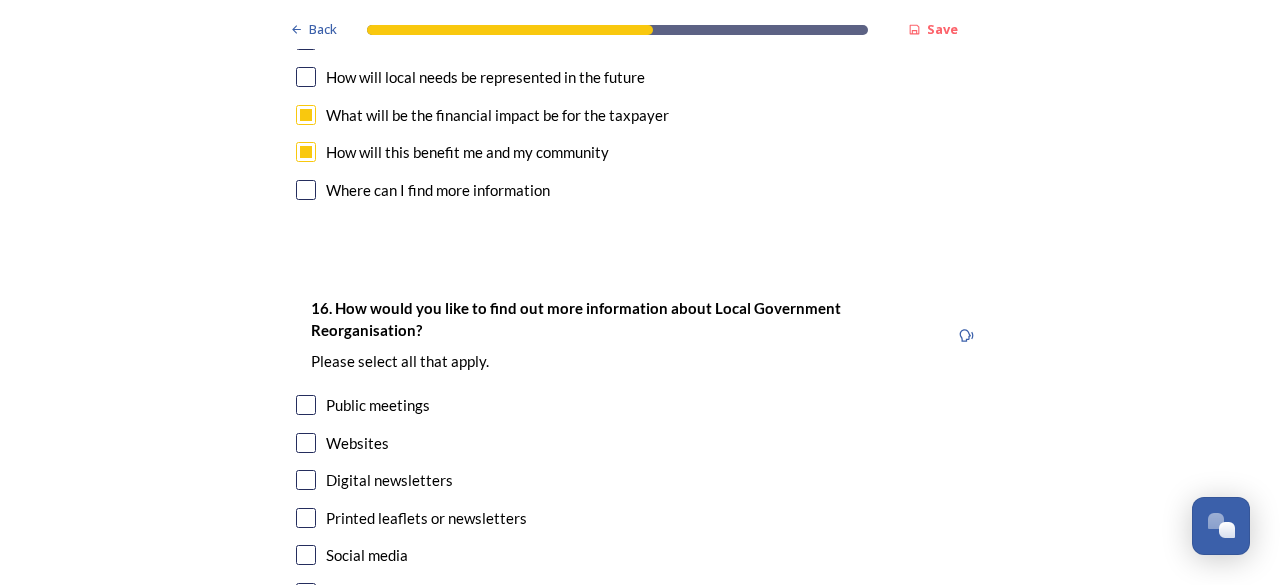 scroll, scrollTop: 6080, scrollLeft: 0, axis: vertical 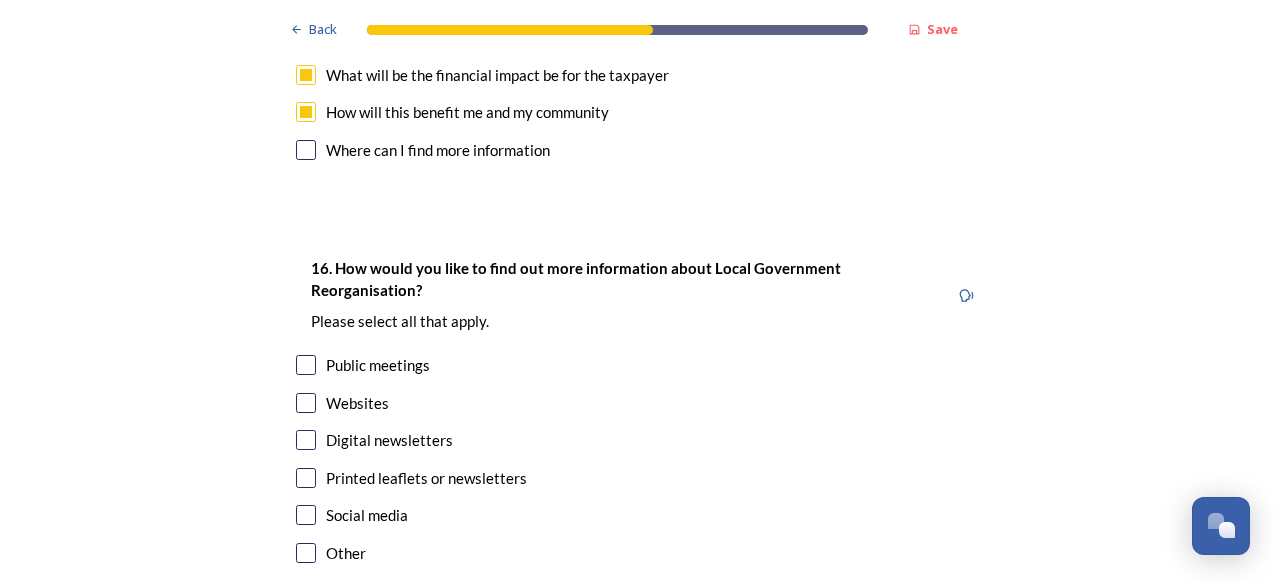click at bounding box center (306, 365) 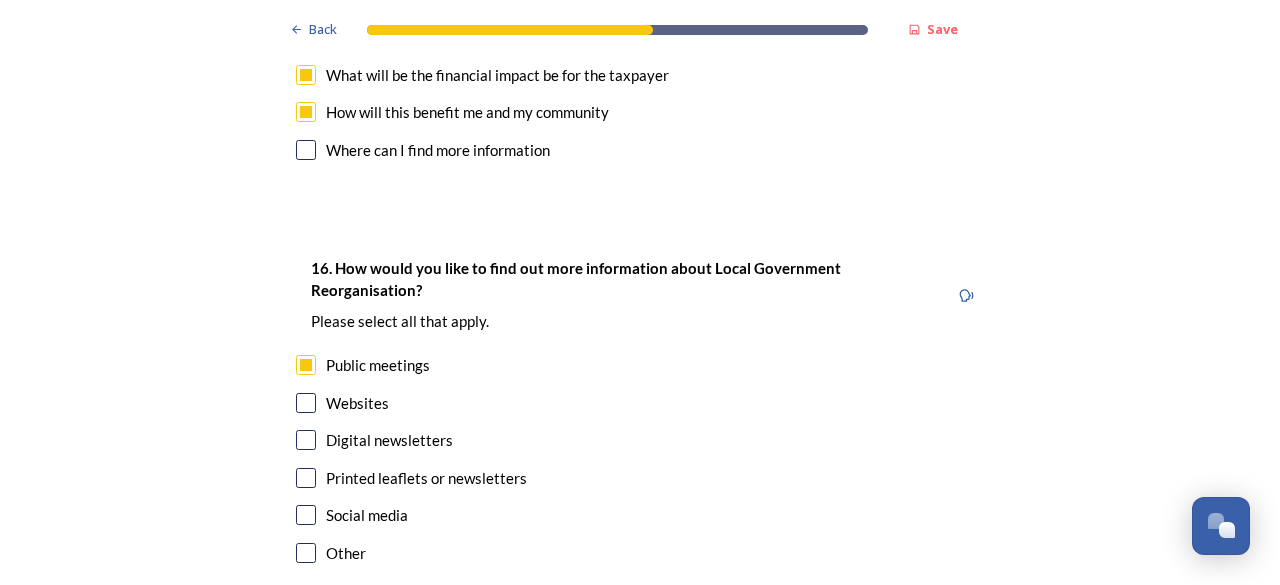 click at bounding box center [306, 403] 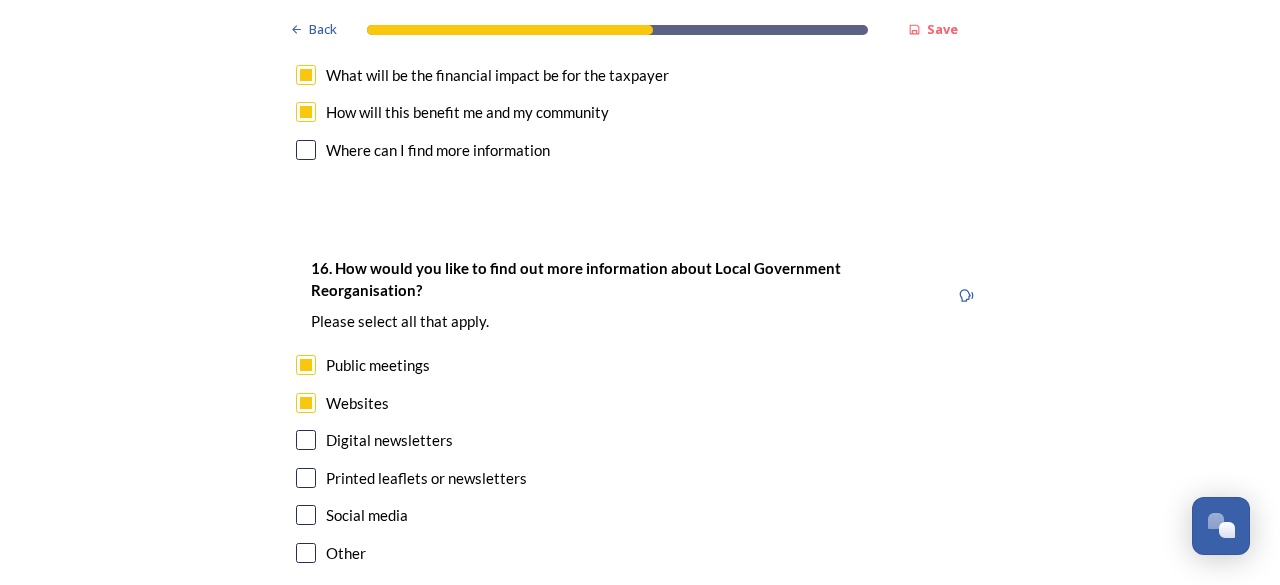click at bounding box center (306, 403) 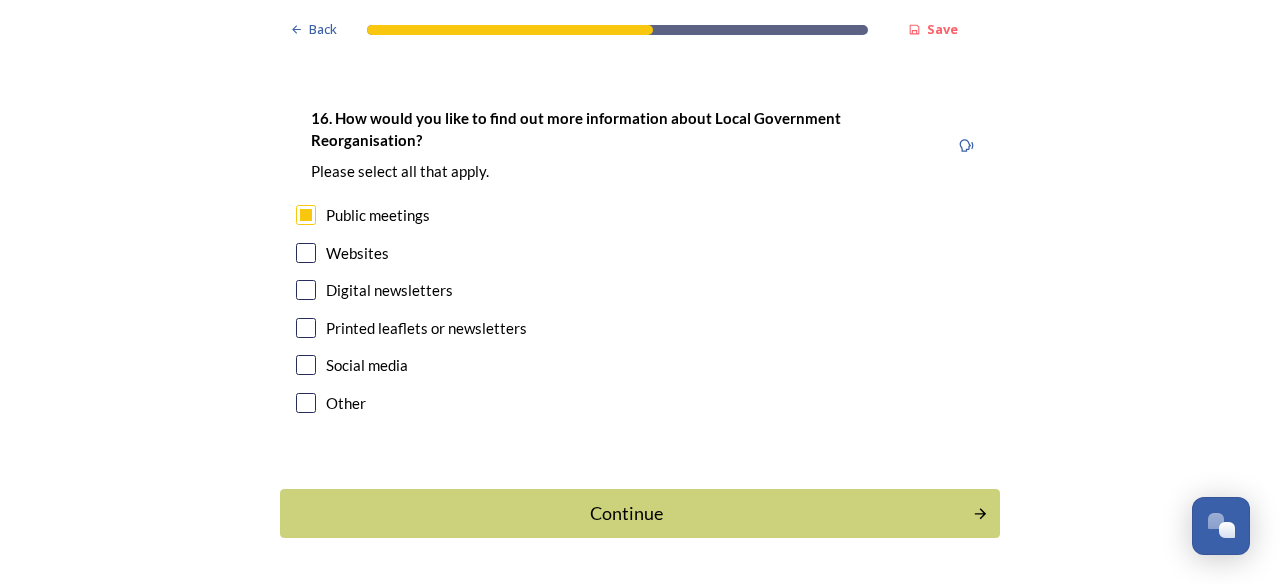 scroll, scrollTop: 6238, scrollLeft: 0, axis: vertical 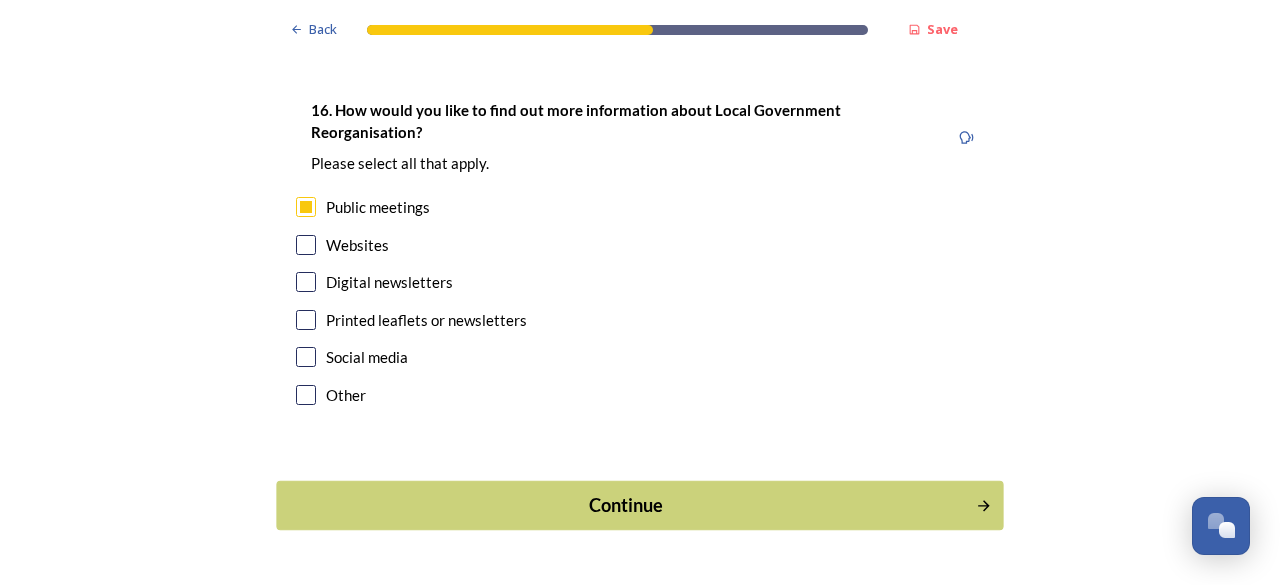 click on "Continue" at bounding box center [626, 505] 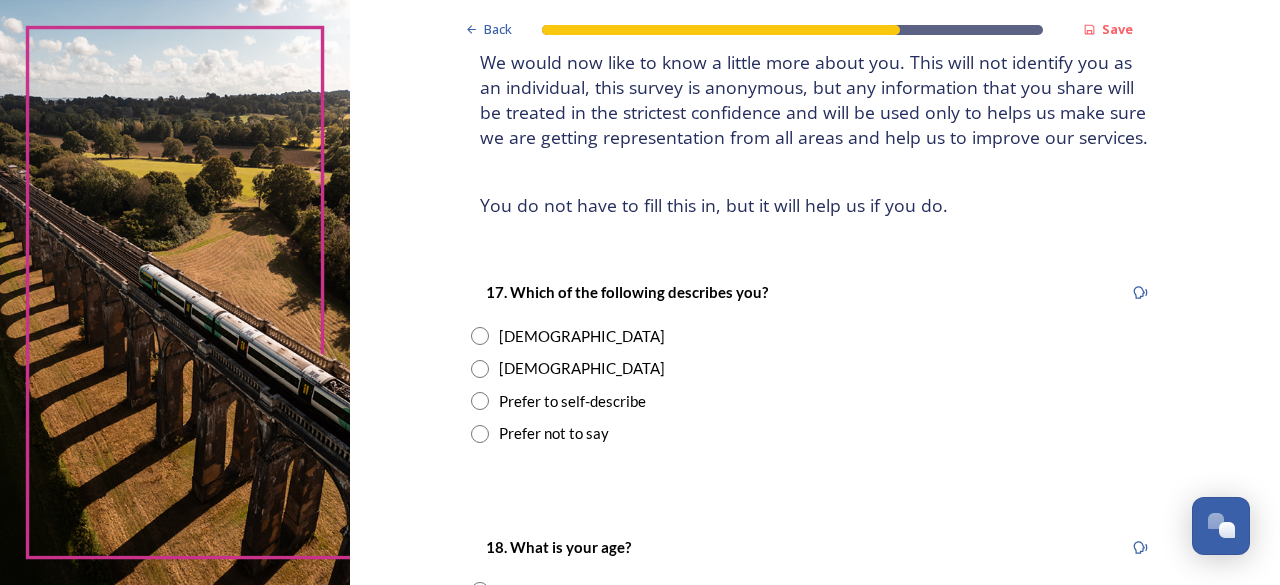 scroll, scrollTop: 200, scrollLeft: 0, axis: vertical 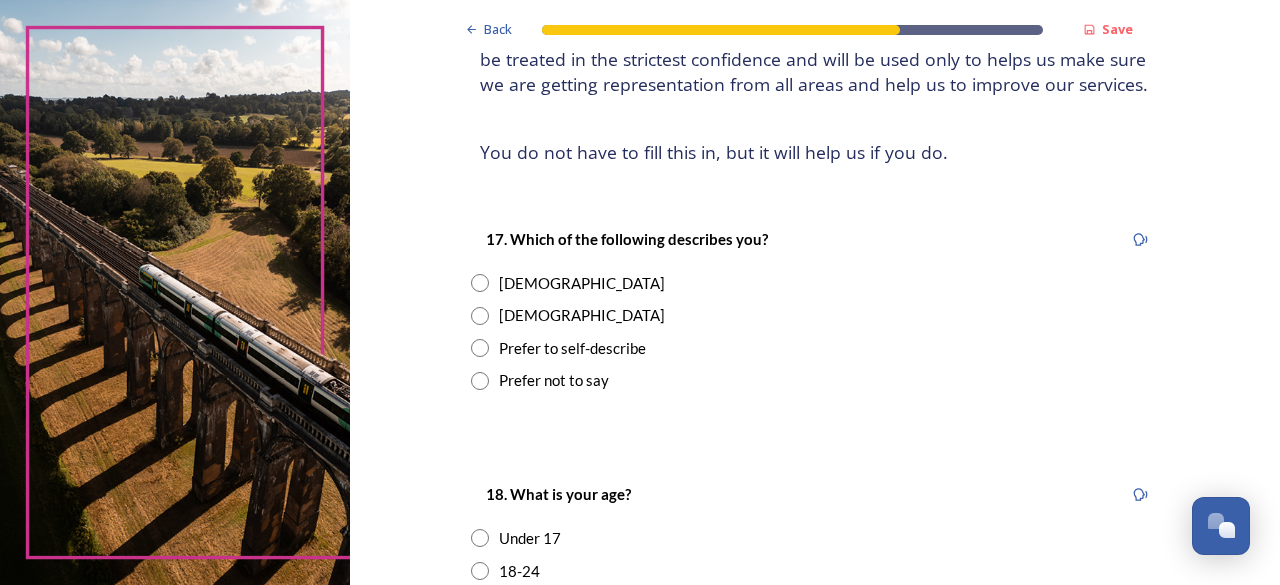 click on "[DEMOGRAPHIC_DATA]" at bounding box center [815, 315] 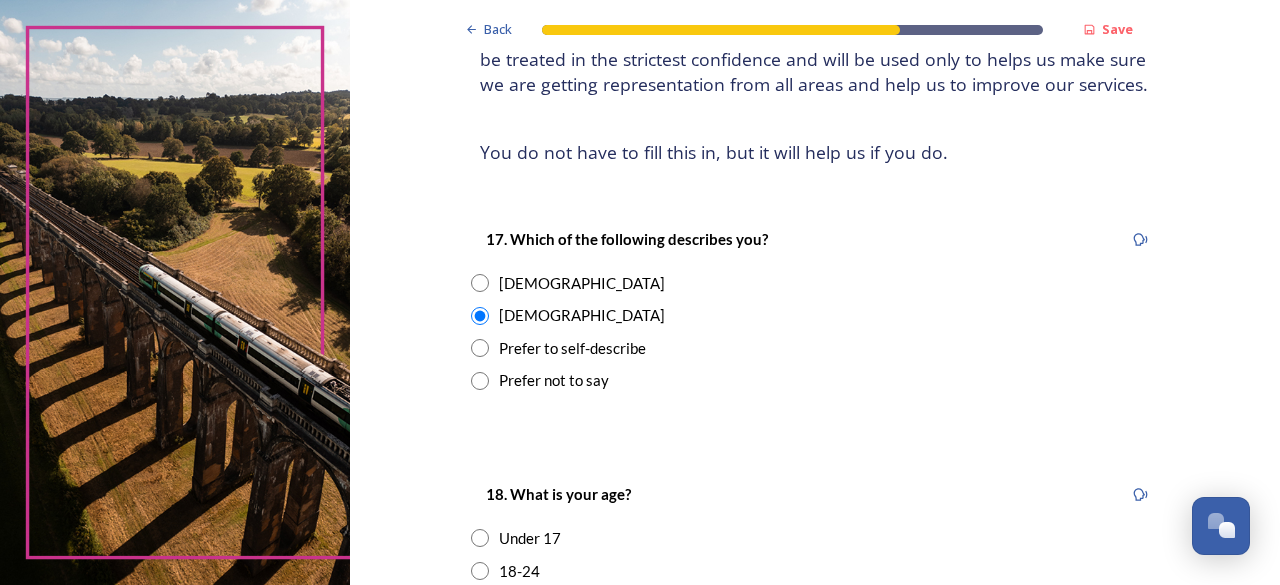 click on "Back Save About you We would now like to know a little more about you. This will not identify you as an individual, this survey is anonymous, but any information that you share will be treated in the strictest confidence and will be used only to helps us make sure we are getting representation from all areas and help us to improve our services.  ﻿You do not have to fill this in, but it will help us if you do. 17. Which of the following describes you?  [DEMOGRAPHIC_DATA] [DEMOGRAPHIC_DATA] Prefer to self-describe Prefer not to say 18. What is your age? Under [PHONE_NUMBER] [PHONE_NUMBER] [PHONE_NUMBER] 75-85 85 and over Prefer not to say 19. Do you have an impairment, health condition or learning difference that has a substantial or long-term impact on your ability to carry out day-to-day activities? Yes No Prefer not to say 20. What is your postcode? 250  characters remaining Continue   Back Powered by" at bounding box center [815, 665] 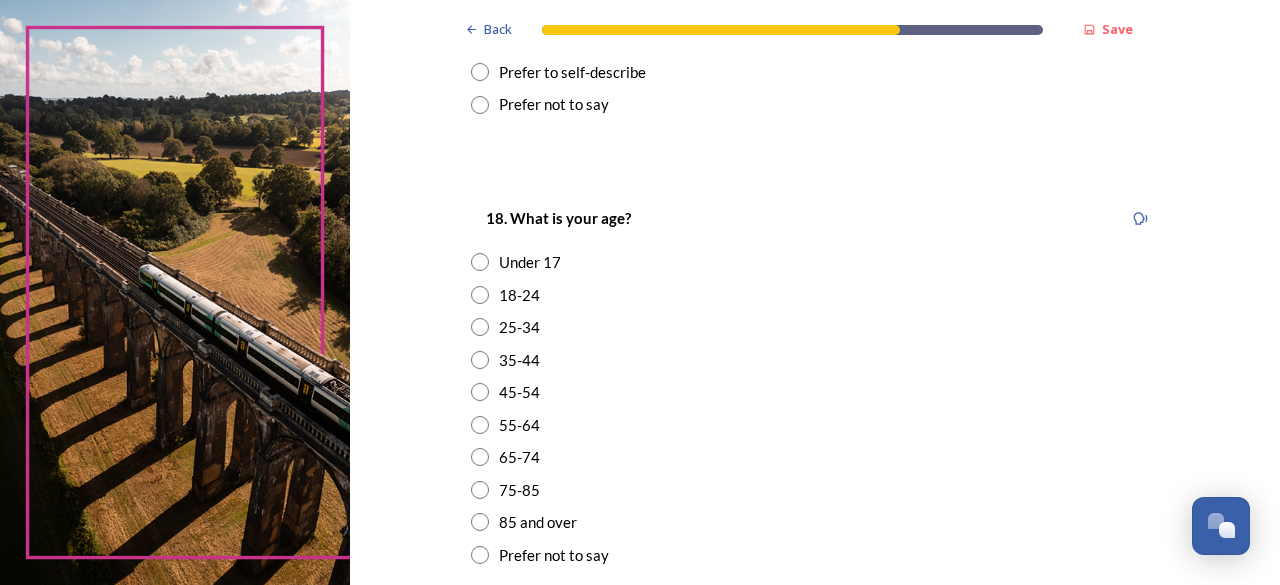 scroll, scrollTop: 480, scrollLeft: 0, axis: vertical 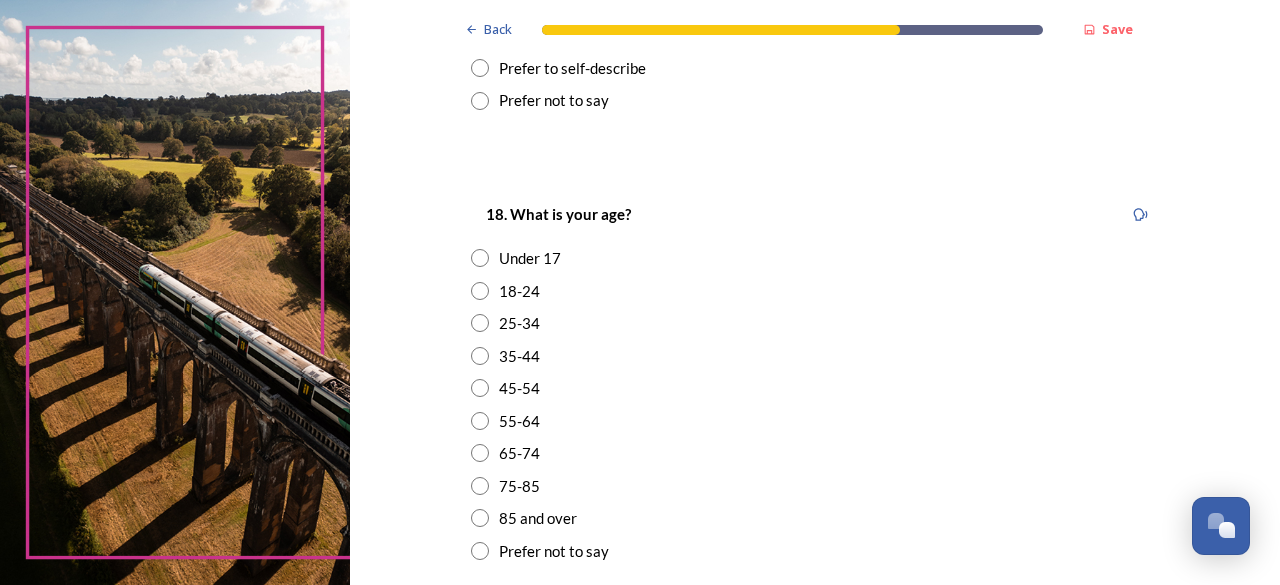 click at bounding box center (480, 421) 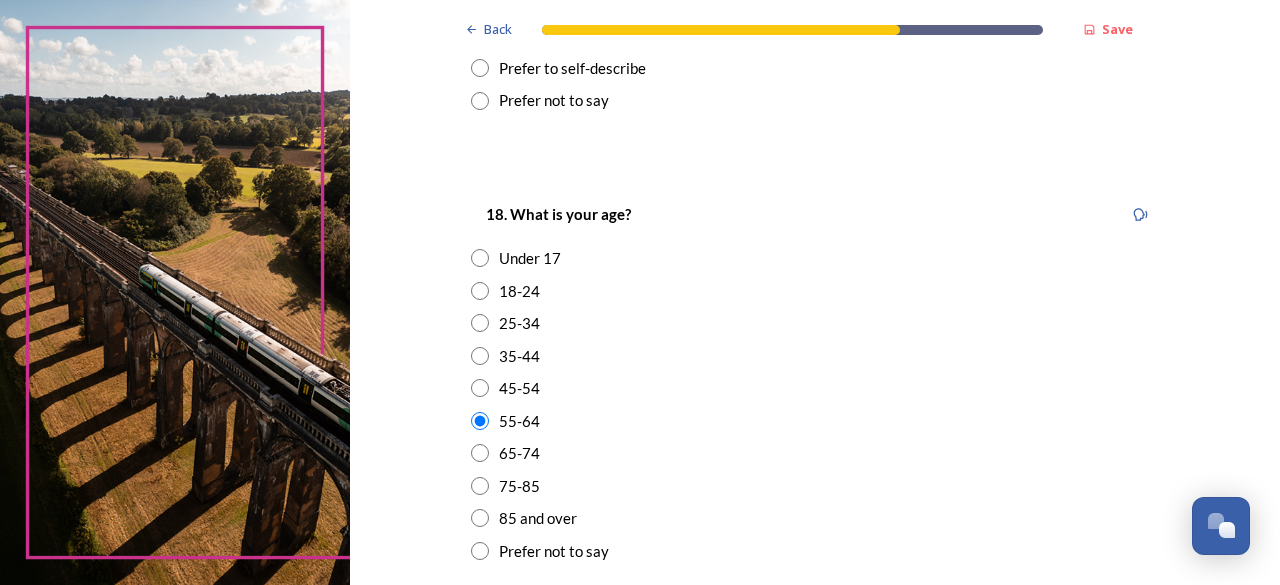 click on "Back Save About you We would now like to know a little more about you. This will not identify you as an individual, this survey is anonymous, but any information that you share will be treated in the strictest confidence and will be used only to helps us make sure we are getting representation from all areas and help us to improve our services.  ﻿You do not have to fill this in, but it will help us if you do. 17. Which of the following describes you?  [DEMOGRAPHIC_DATA] [DEMOGRAPHIC_DATA] Prefer to self-describe Prefer not to say 18. What is your age? Under [PHONE_NUMBER] [PHONE_NUMBER] [PHONE_NUMBER] 75-85 85 and over Prefer not to say 19. Do you have an impairment, health condition or learning difference that has a substantial or long-term impact on your ability to carry out day-to-day activities? Yes No Prefer not to say 20. What is your postcode? 250  characters remaining Continue   Back Powered by" at bounding box center (815, 385) 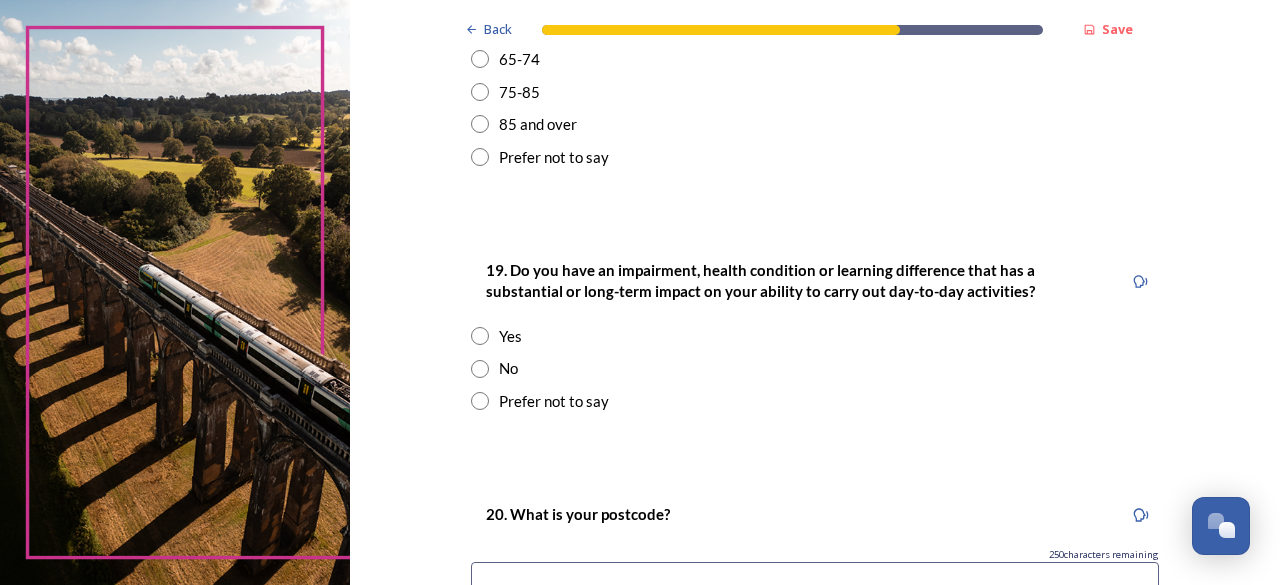 scroll, scrollTop: 960, scrollLeft: 0, axis: vertical 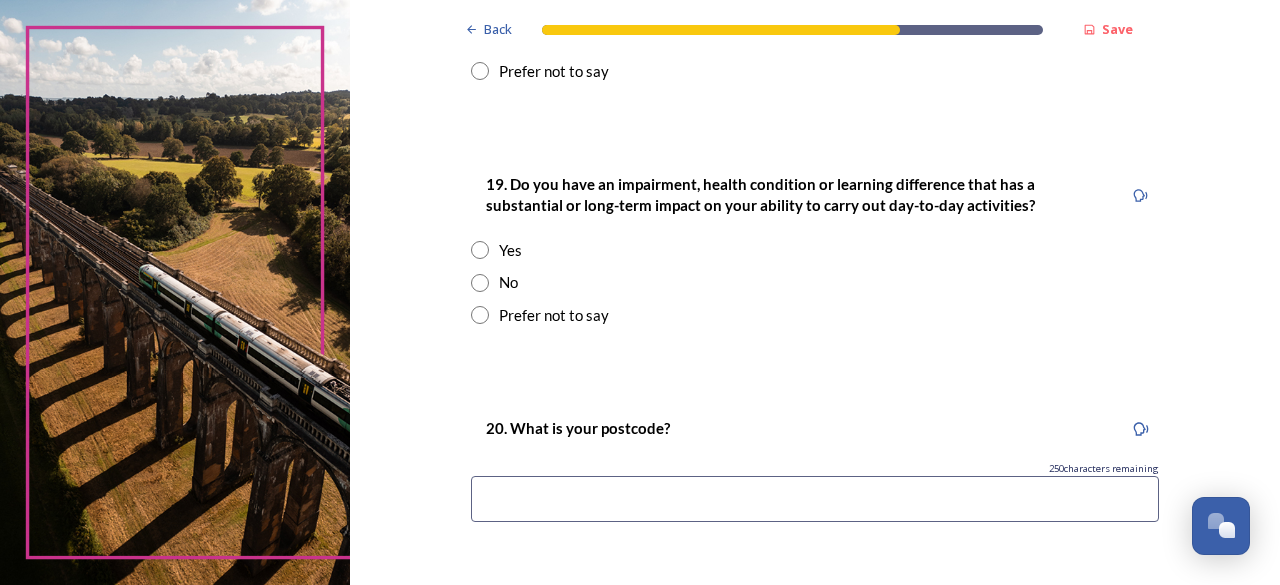 click at bounding box center [480, 283] 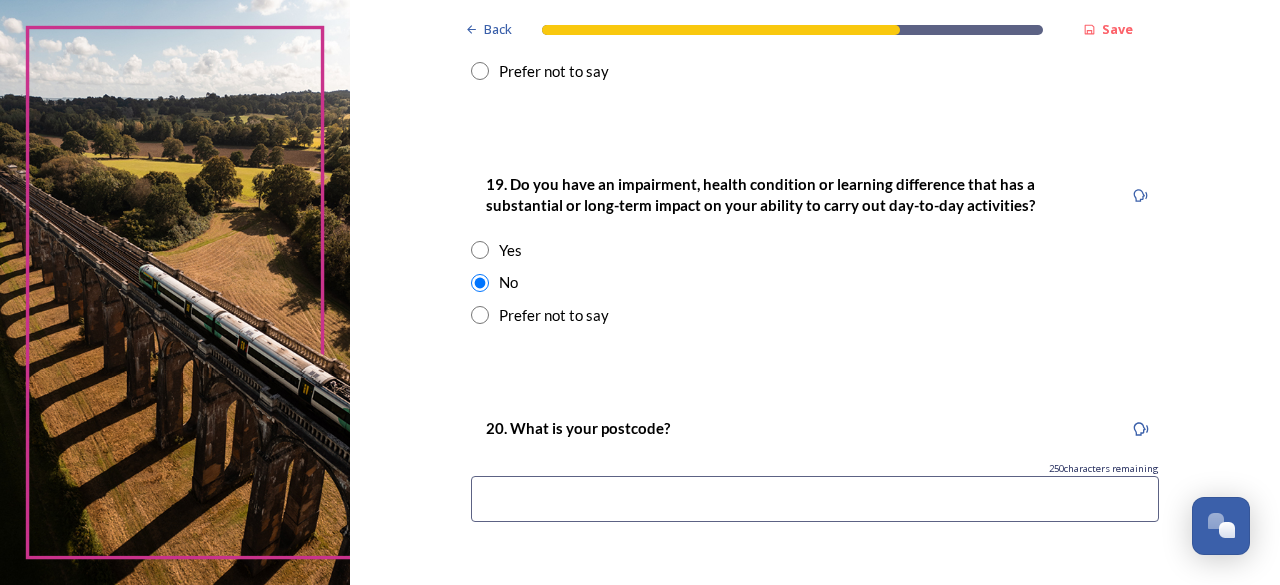 click on "Back Save About you We would now like to know a little more about you. This will not identify you as an individual, this survey is anonymous, but any information that you share will be treated in the strictest confidence and will be used only to helps us make sure we are getting representation from all areas and help us to improve our services.  ﻿You do not have to fill this in, but it will help us if you do. 17. Which of the following describes you?  [DEMOGRAPHIC_DATA] [DEMOGRAPHIC_DATA] Prefer to self-describe Prefer not to say 18. What is your age? Under [PHONE_NUMBER] [PHONE_NUMBER] [PHONE_NUMBER] 75-85 85 and over Prefer not to say 19. Do you have an impairment, health condition or learning difference that has a substantial or long-term impact on your ability to carry out day-to-day activities? Yes No Prefer not to say 20. What is your postcode? 250  characters remaining Continue   Back Powered by" at bounding box center (815, -95) 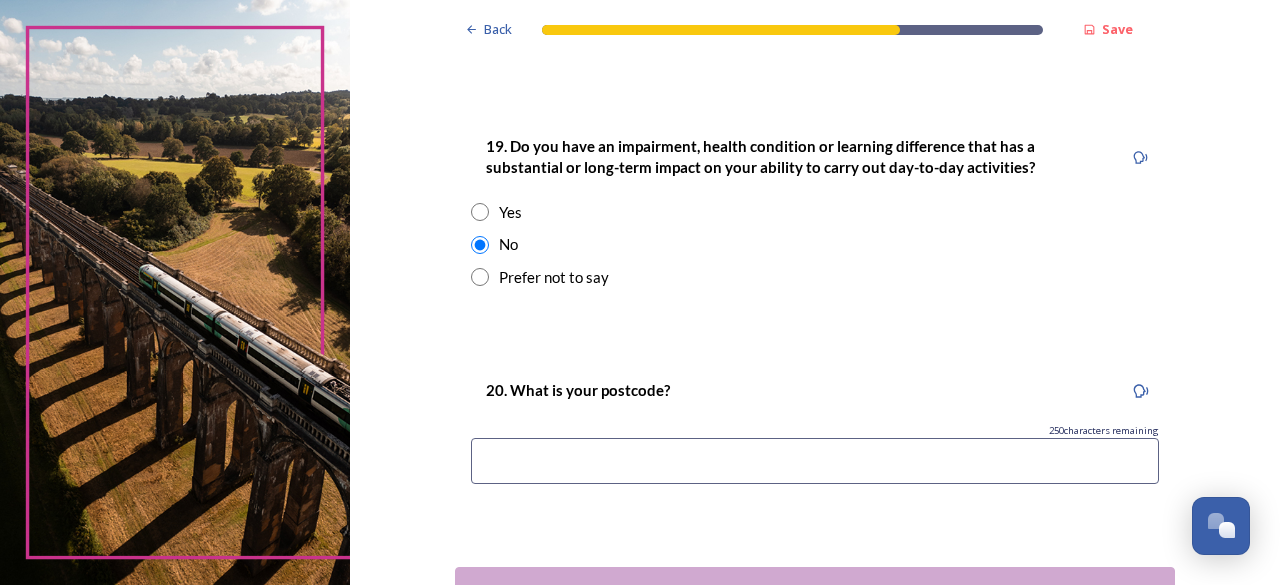 scroll, scrollTop: 1000, scrollLeft: 0, axis: vertical 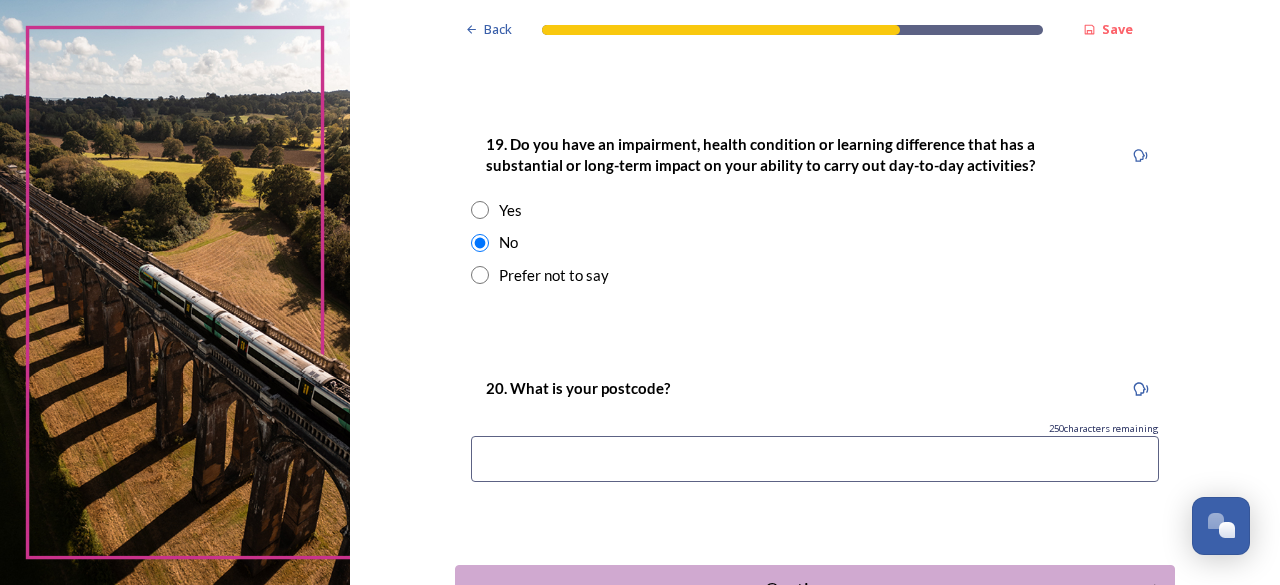 click at bounding box center [815, 459] 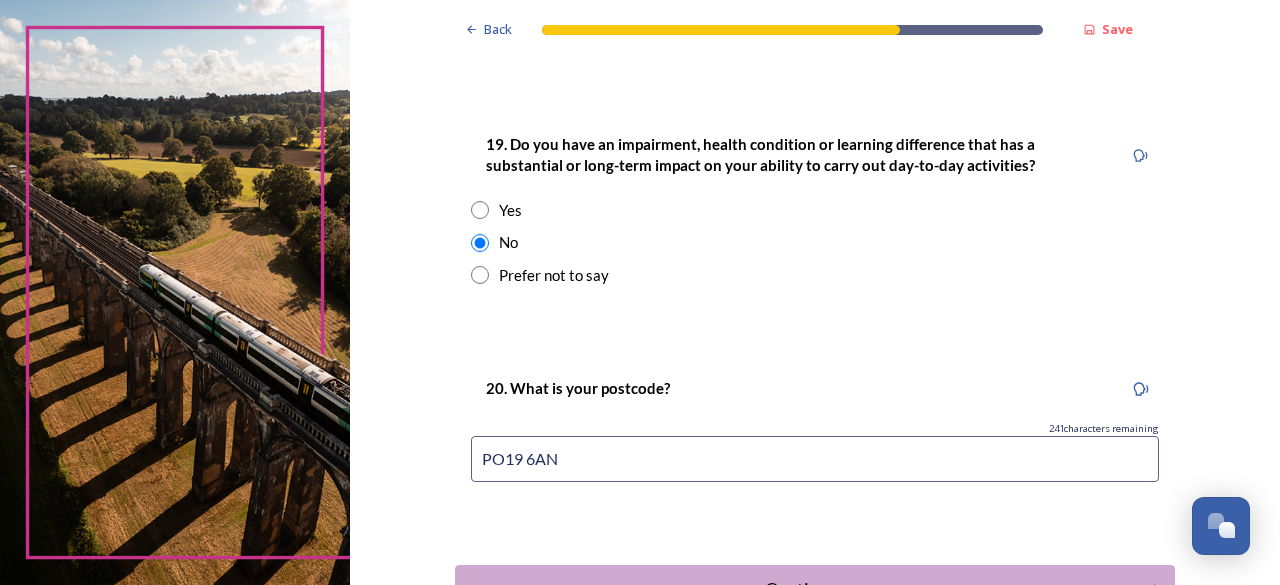type on "PO19 6AN" 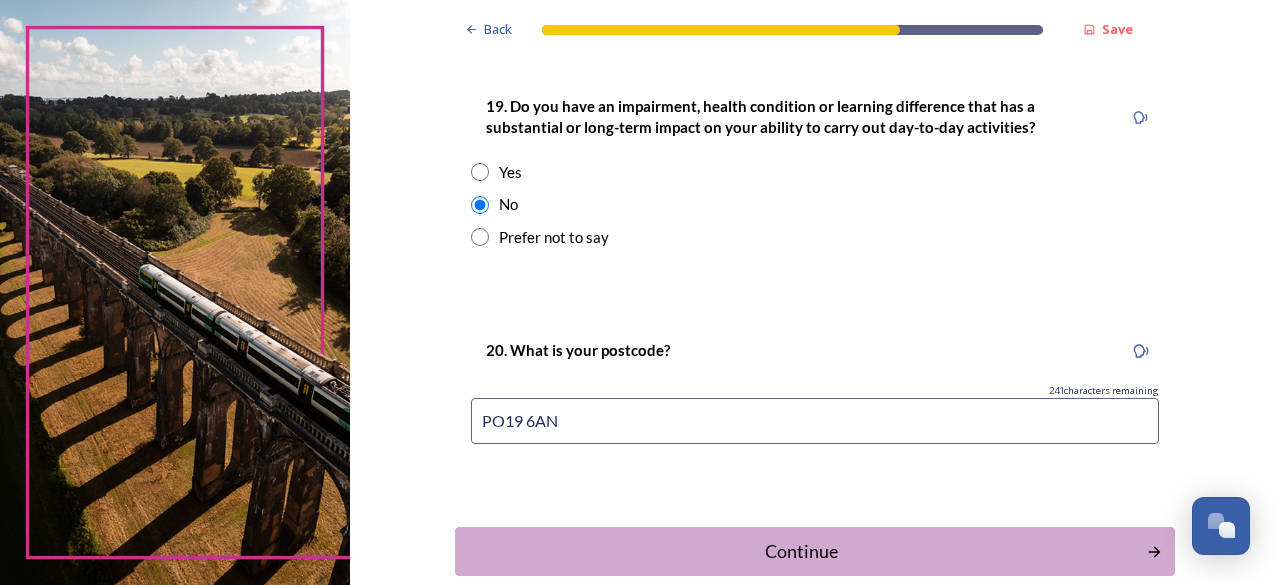 click on "Back Save About you We would now like to know a little more about you. This will not identify you as an individual, this survey is anonymous, but any information that you share will be treated in the strictest confidence and will be used only to helps us make sure we are getting representation from all areas and help us to improve our services.  ﻿You do not have to fill this in, but it will help us if you do. 17. Which of the following describes you?  [DEMOGRAPHIC_DATA] [DEMOGRAPHIC_DATA] Prefer to self-describe Prefer not to say 18. What is your age? Under [PHONE_NUMBER] [PHONE_NUMBER] [PHONE_NUMBER] 75-85 85 and over Prefer not to say 19. Do you have an impairment, health condition or learning difference that has a substantial or long-term impact on your ability to carry out day-to-day activities? Yes No Prefer not to say 20. What is your postcode? 241  characters remaining PO19 6AN Continue   Back Powered by" at bounding box center (815, -173) 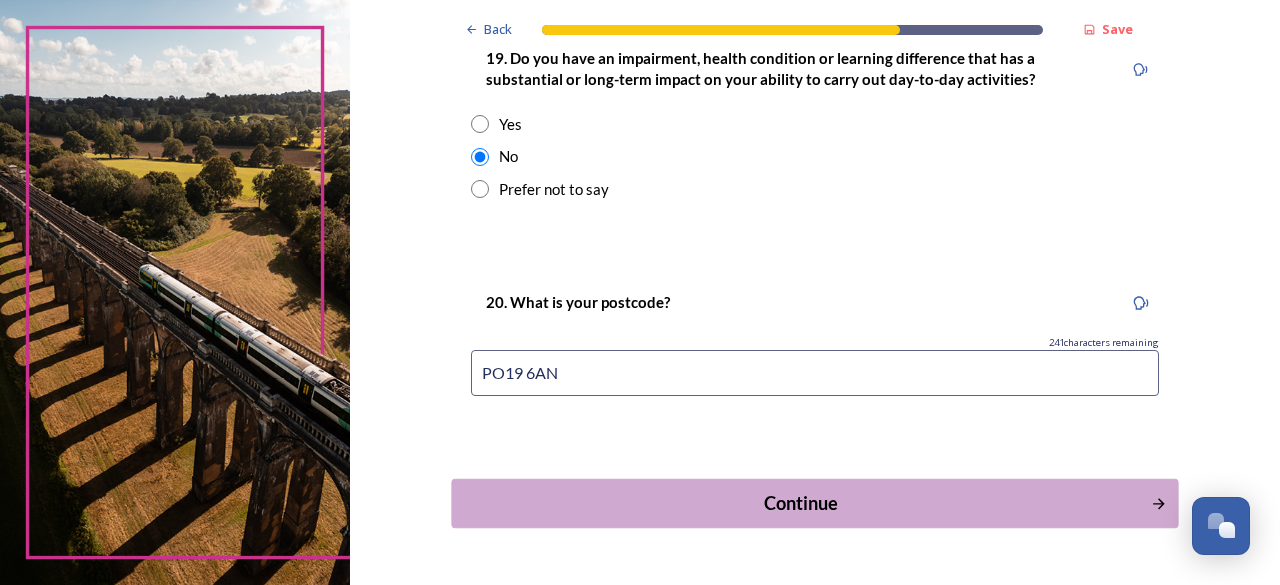 scroll, scrollTop: 1120, scrollLeft: 0, axis: vertical 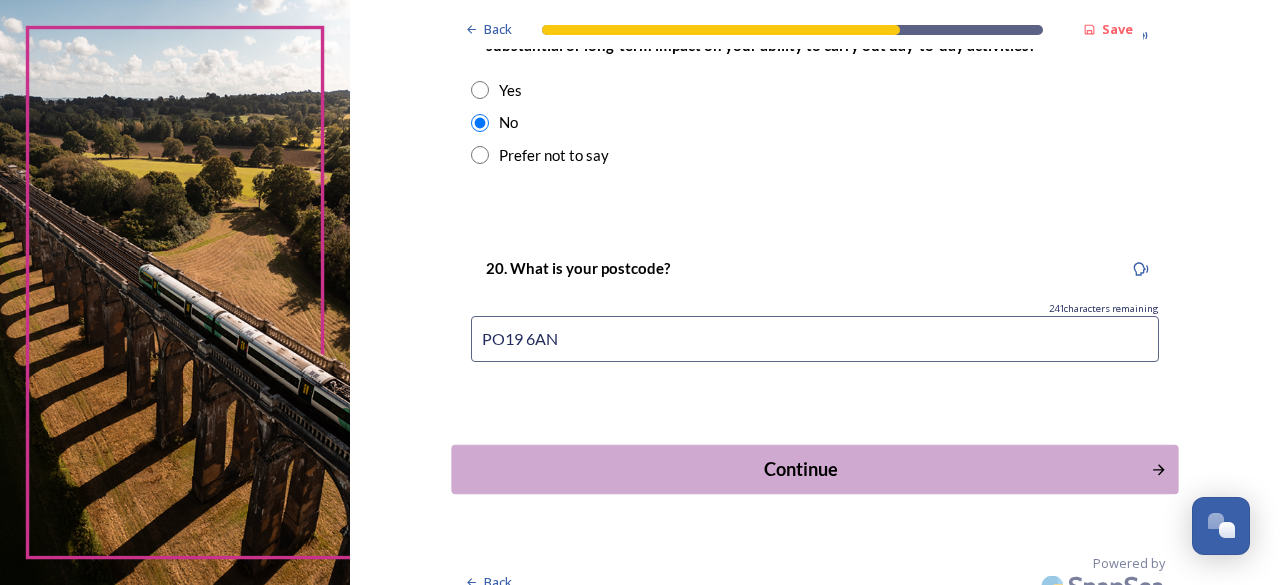 click on "Continue" at bounding box center [800, 469] 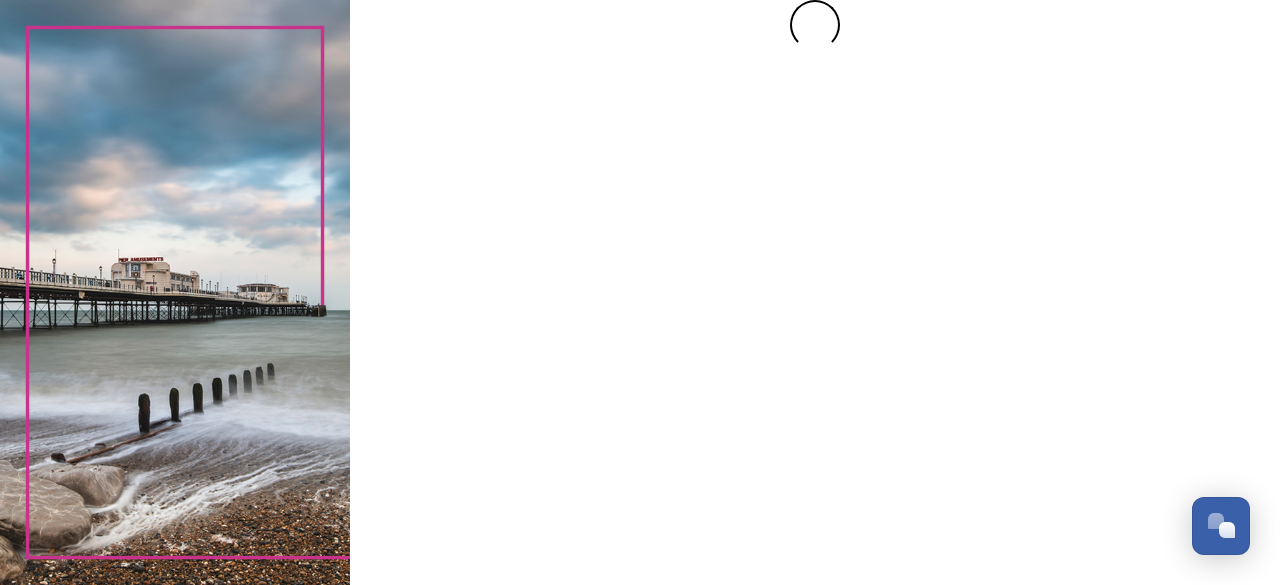 scroll, scrollTop: 0, scrollLeft: 0, axis: both 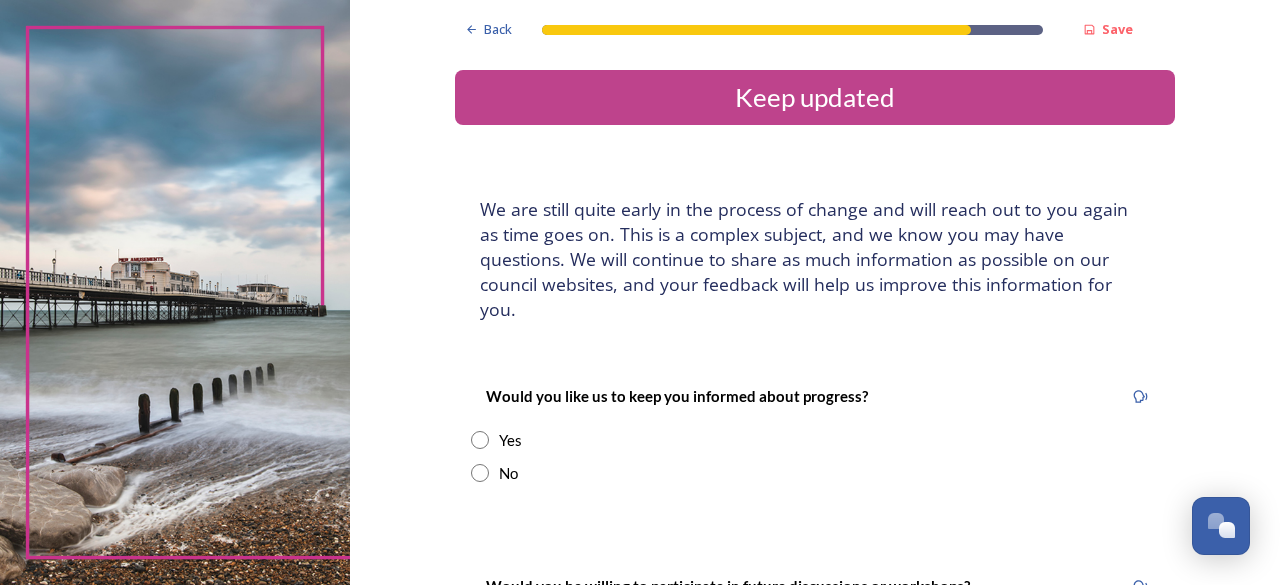 click at bounding box center (480, 440) 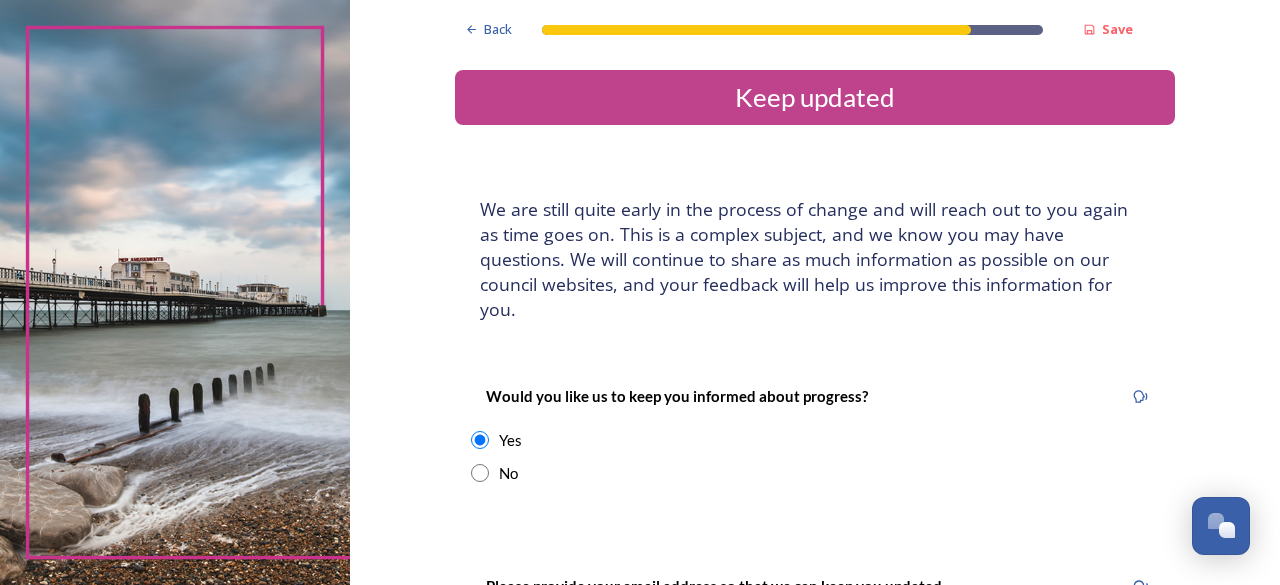 click on "Back Save Keep updated We are still quite early in the process of change and will reach out to you again as time goes on. This is a complex subject, and we know you may have questions. We will continue to share as much information as possible on our council websites, and your feedback will help us improve this information for you. Would you like us to keep you informed about progress? Yes No Please provide your email address so that we can keep you updated. We will share these details with your local council/s and West Sussex County Council to provide information about Local Government Reorganisation. You can find more information about how this information will be handled  here Would you be willing to participate in future discussions or workshops? Yes No Submit your survey responses   Back Powered by" at bounding box center (815, 618) 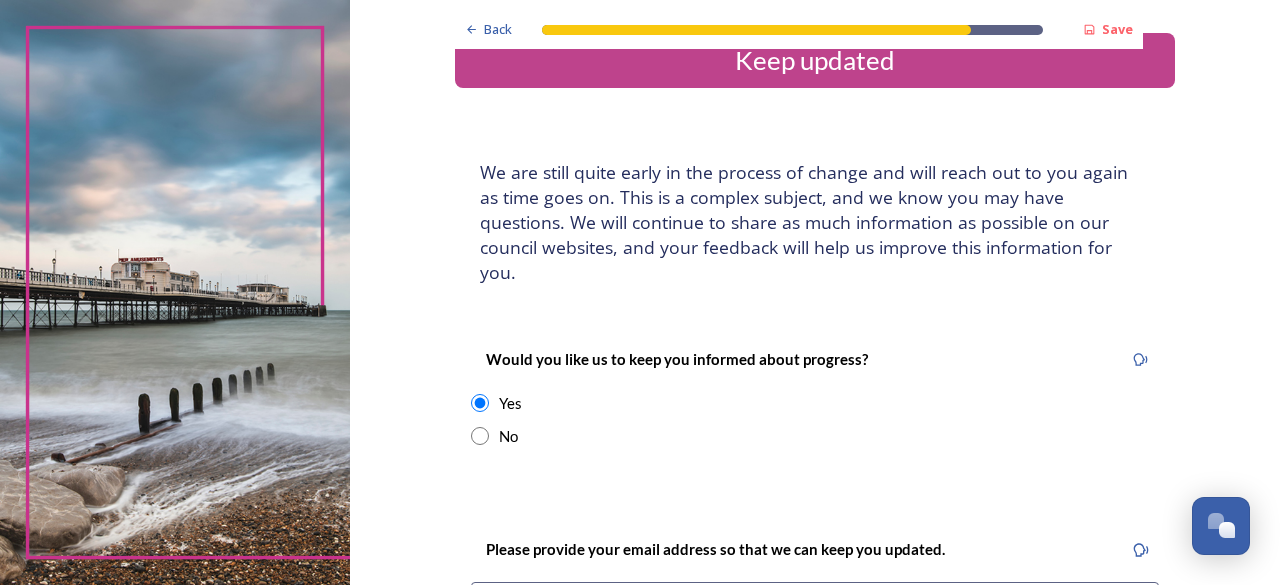scroll, scrollTop: 40, scrollLeft: 0, axis: vertical 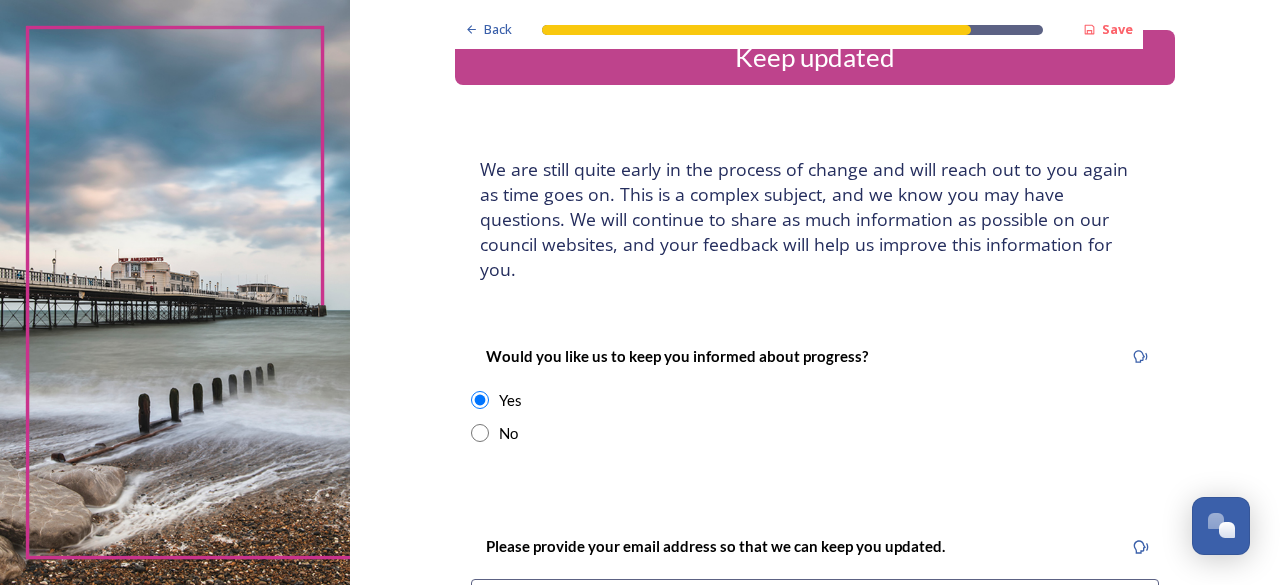 click at bounding box center (480, 433) 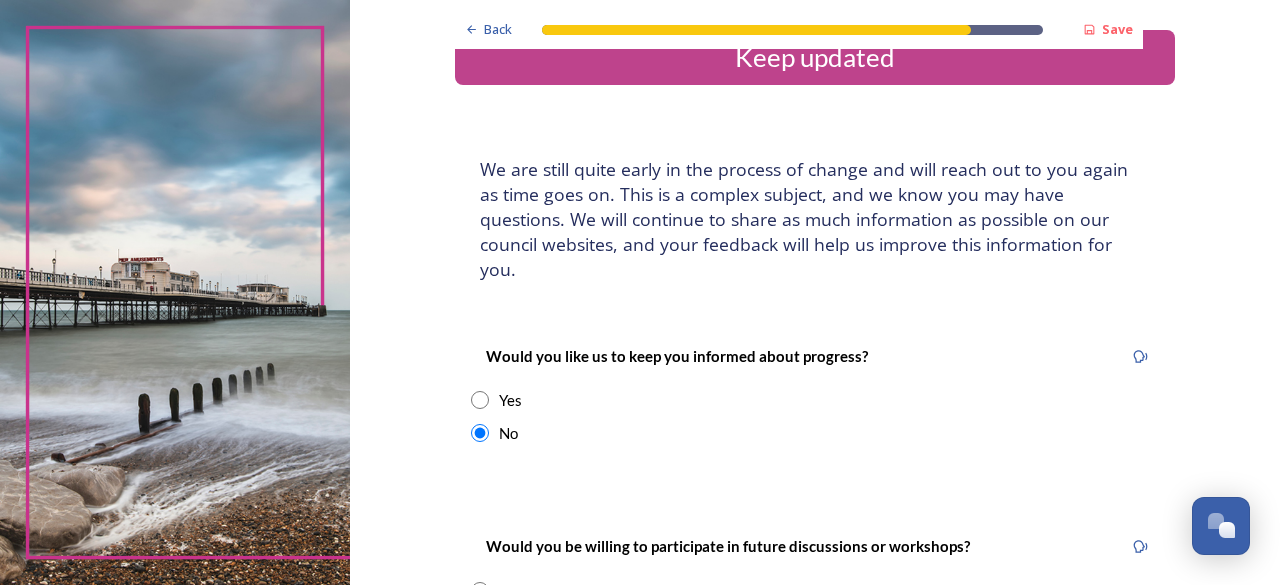 click on "Back Save Keep updated We are still quite early in the process of change and will reach out to you again as time goes on. This is a complex subject, and we know you may have questions. We will continue to share as much information as possible on our council websites, and your feedback will help us improve this information for you. Would you like us to keep you informed about progress? Yes No Would you be willing to participate in future discussions or workshops? Yes No Submit your survey responses   Back Powered by" at bounding box center [815, 414] 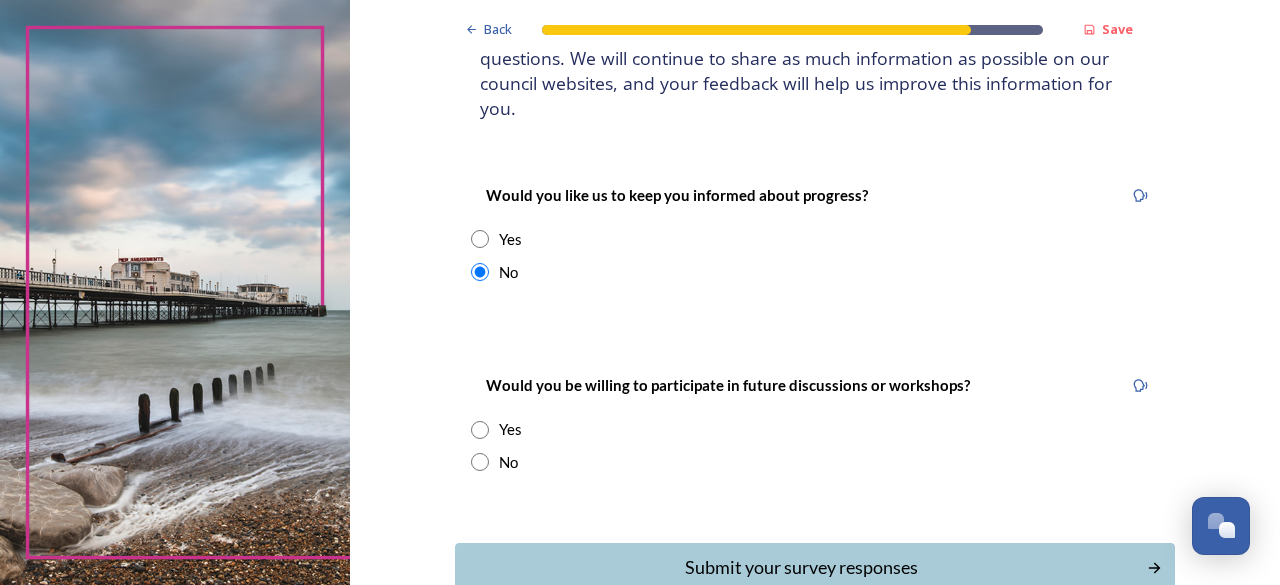 scroll, scrollTop: 280, scrollLeft: 0, axis: vertical 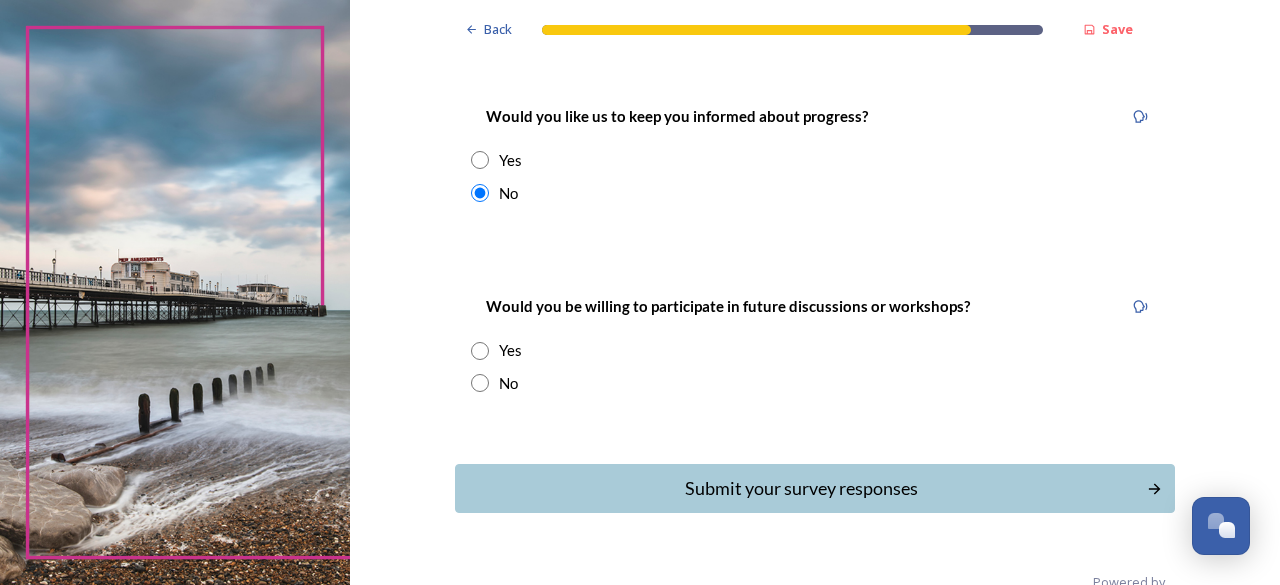 click at bounding box center (480, 383) 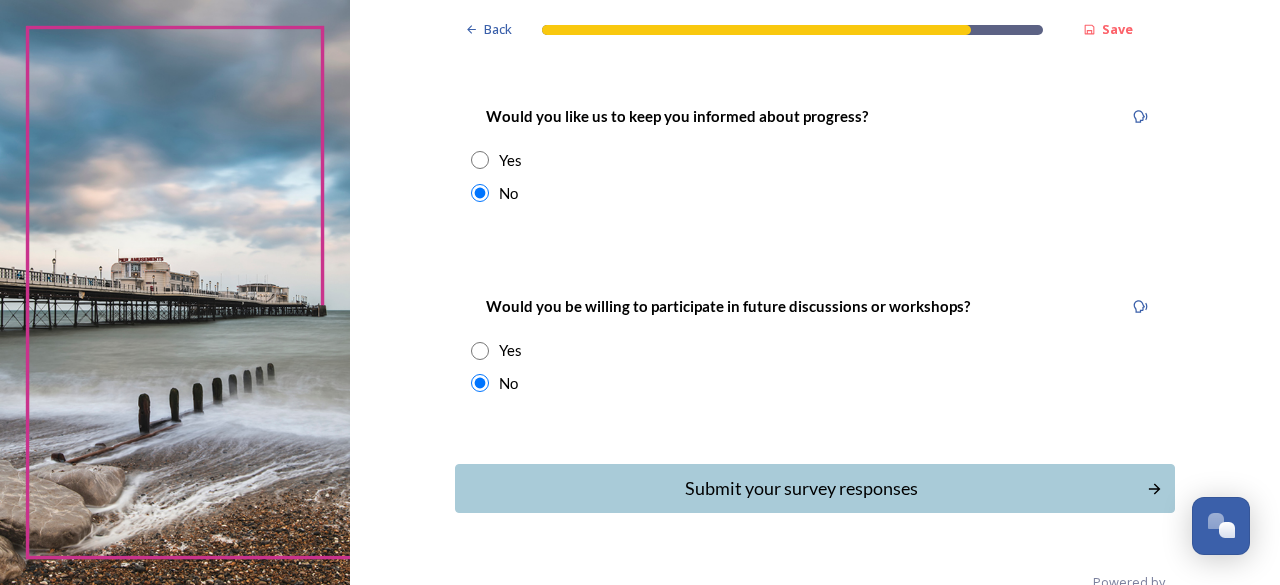 click on "Back Save Keep updated We are still quite early in the process of change and will reach out to you again as time goes on. This is a complex subject, and we know you may have questions. We will continue to share as much information as possible on our council websites, and your feedback will help us improve this information for you. Would you like us to keep you informed about progress? Yes No Would you be willing to participate in future discussions or workshops? Yes No Submit your survey responses   Back Powered by" at bounding box center [815, 174] 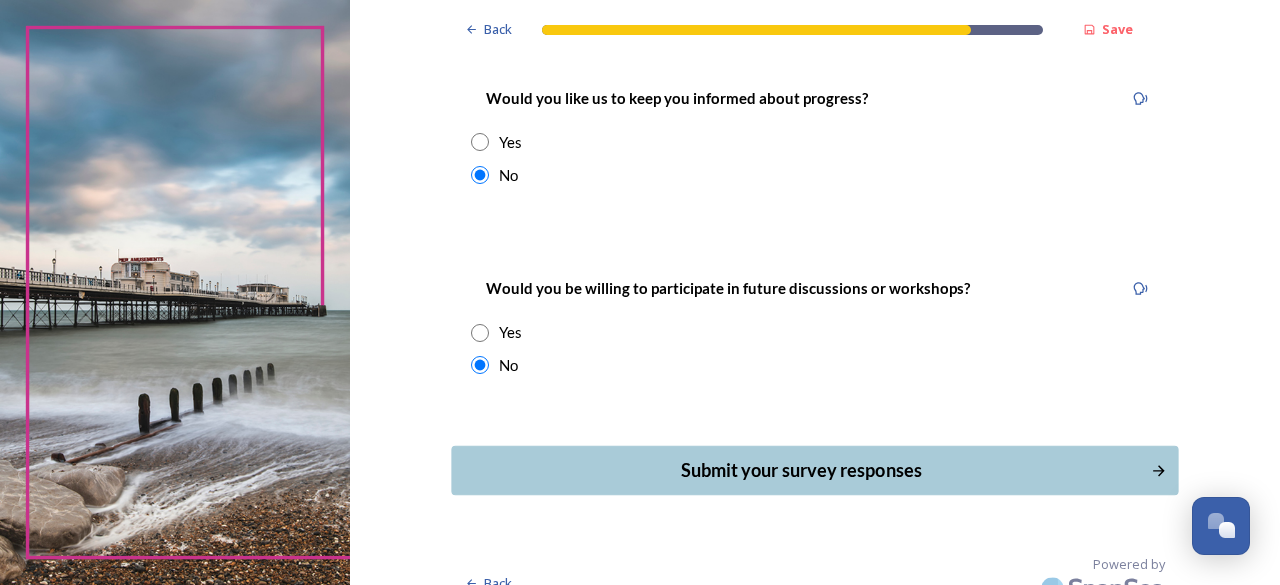 click on "Submit your survey responses" at bounding box center (800, 470) 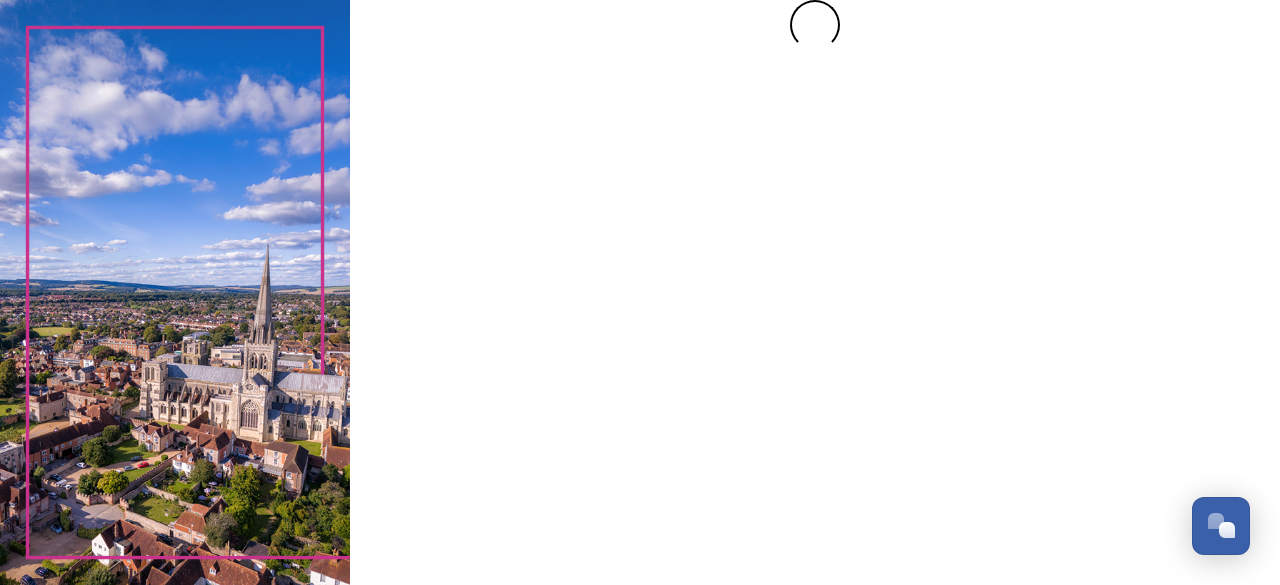 scroll, scrollTop: 0, scrollLeft: 0, axis: both 